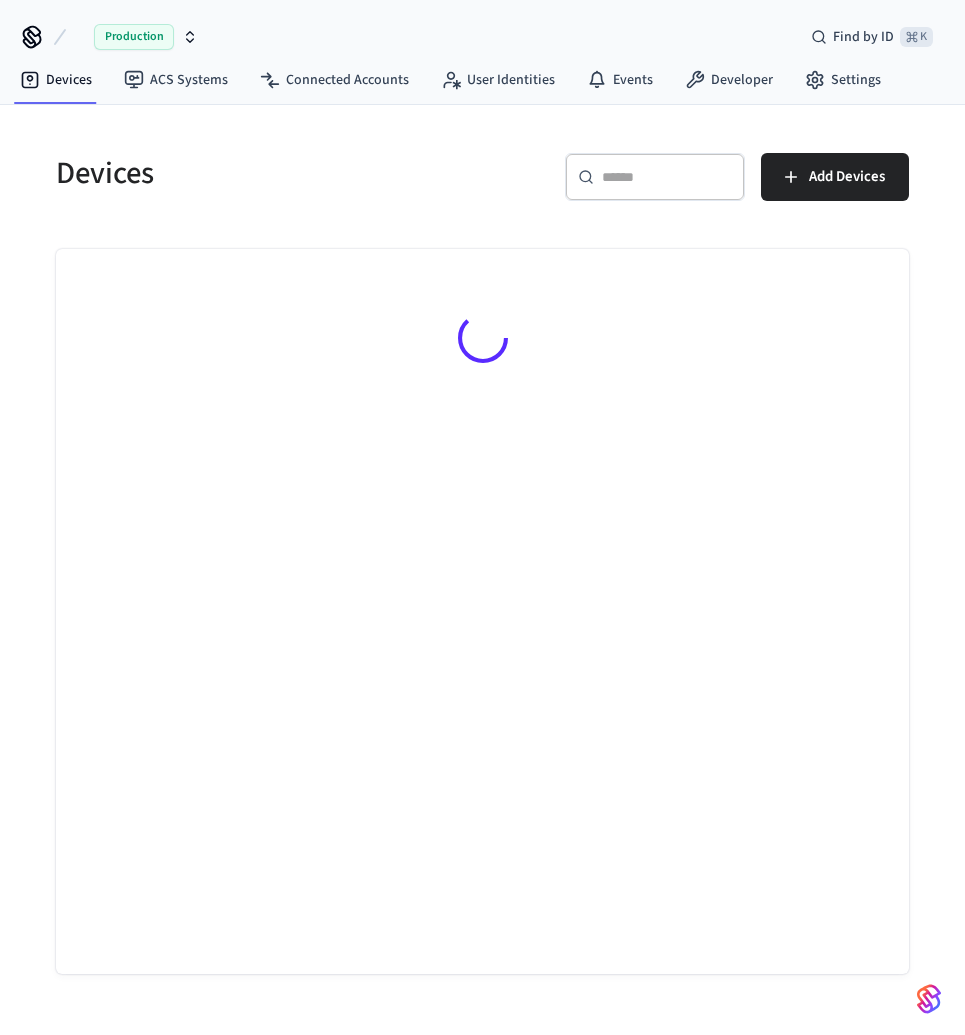 scroll, scrollTop: 0, scrollLeft: 0, axis: both 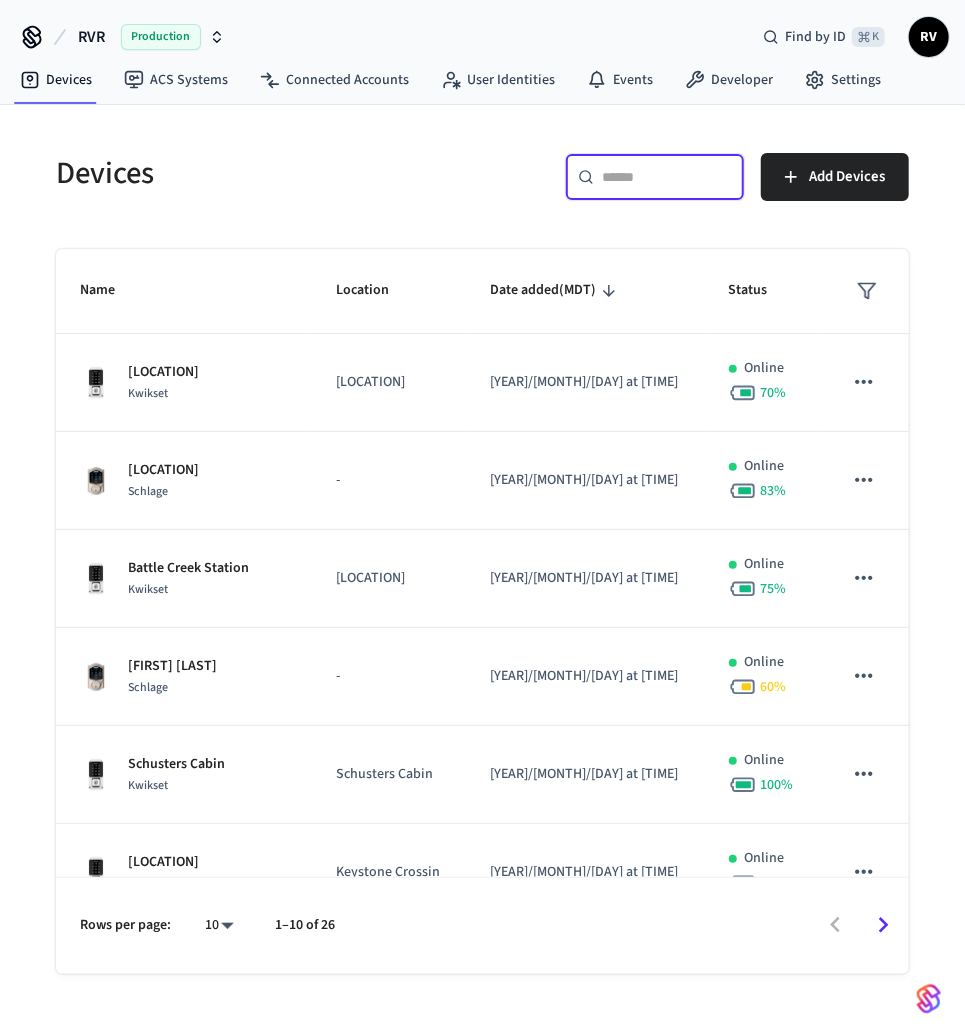 click at bounding box center [667, 177] 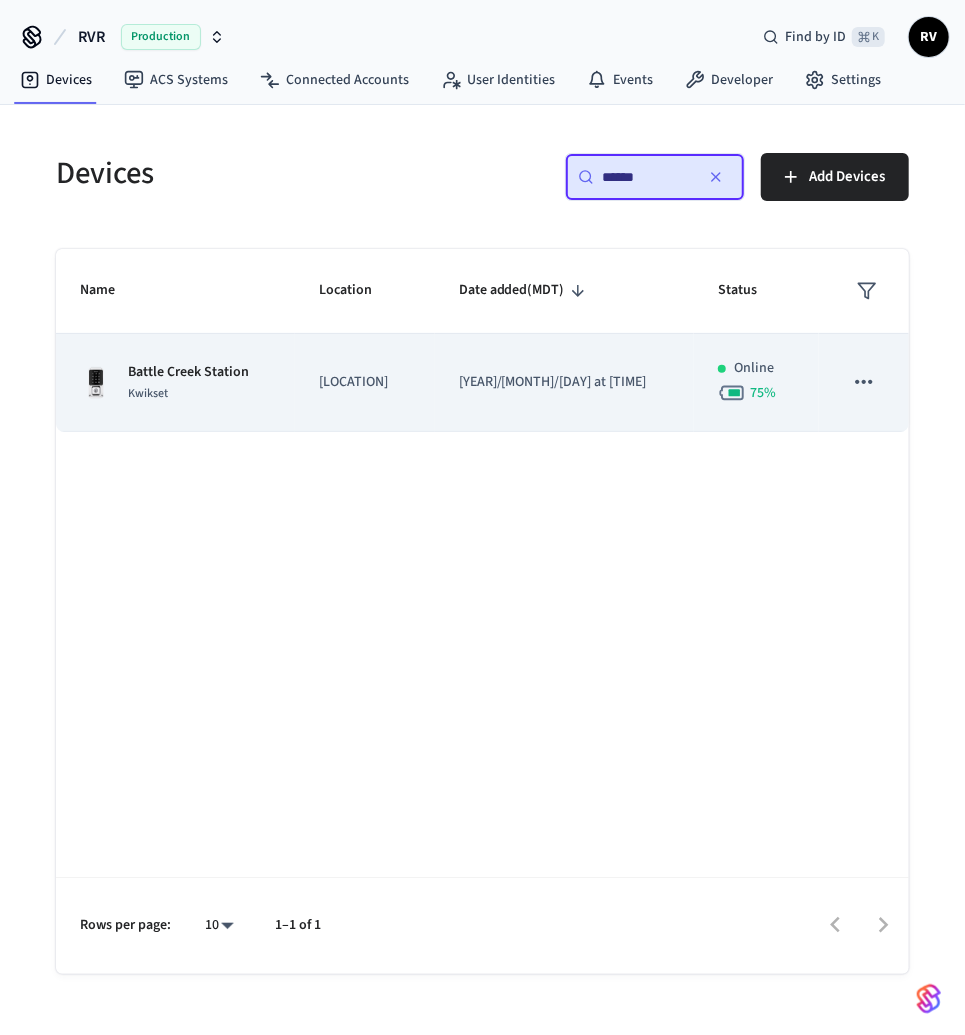 type on "******" 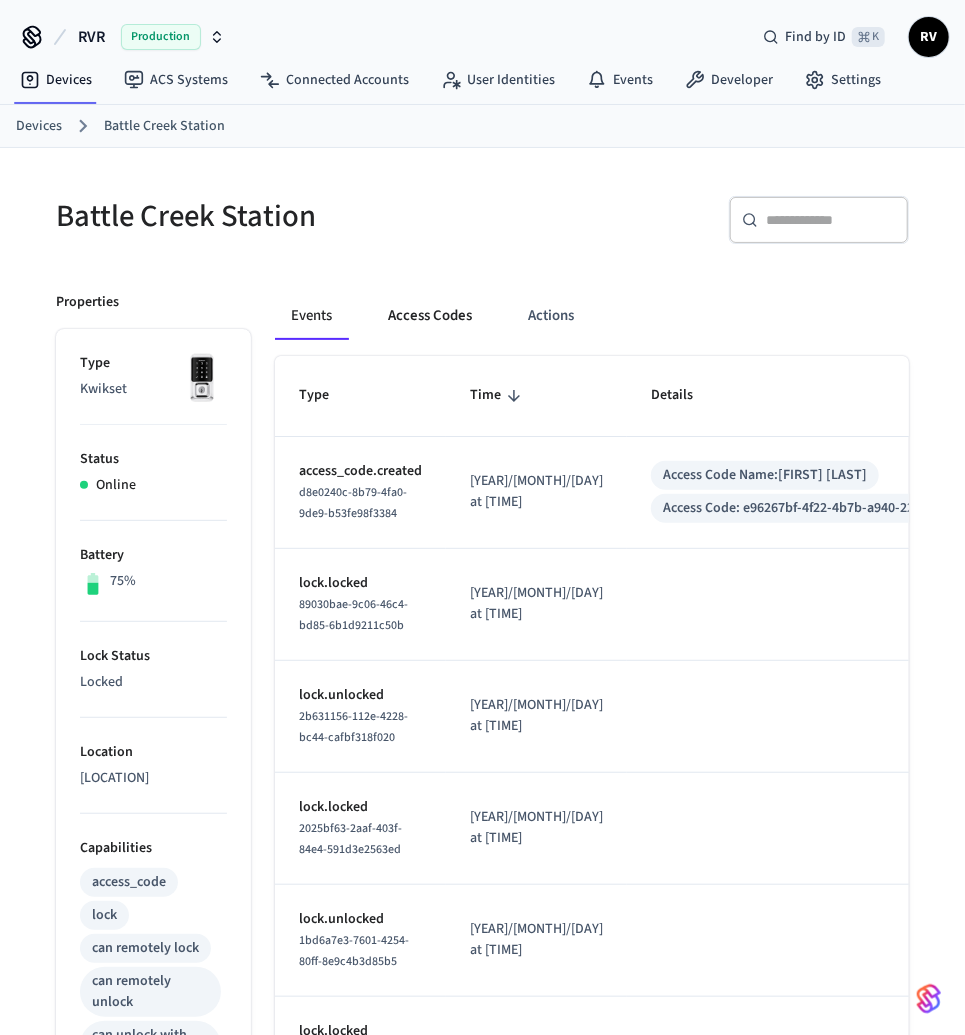 click on "Access Codes" at bounding box center (430, 316) 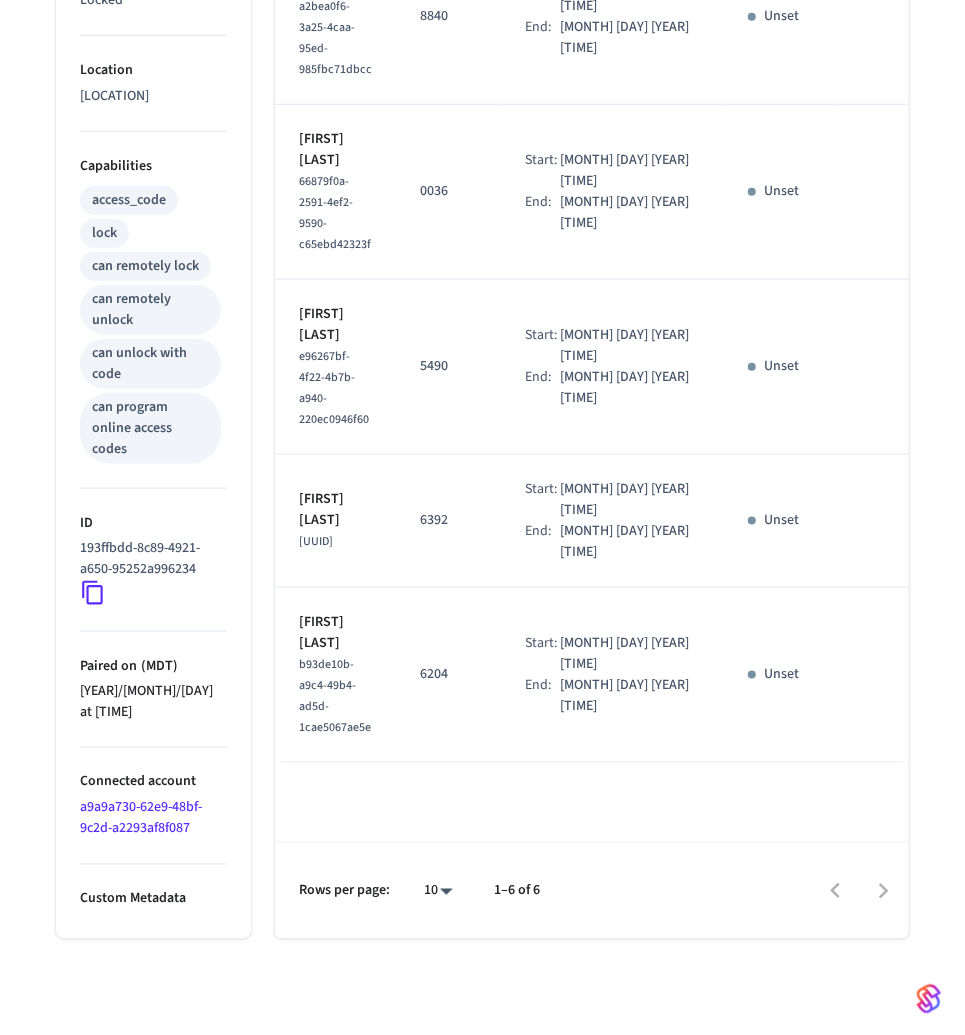 scroll, scrollTop: 0, scrollLeft: 0, axis: both 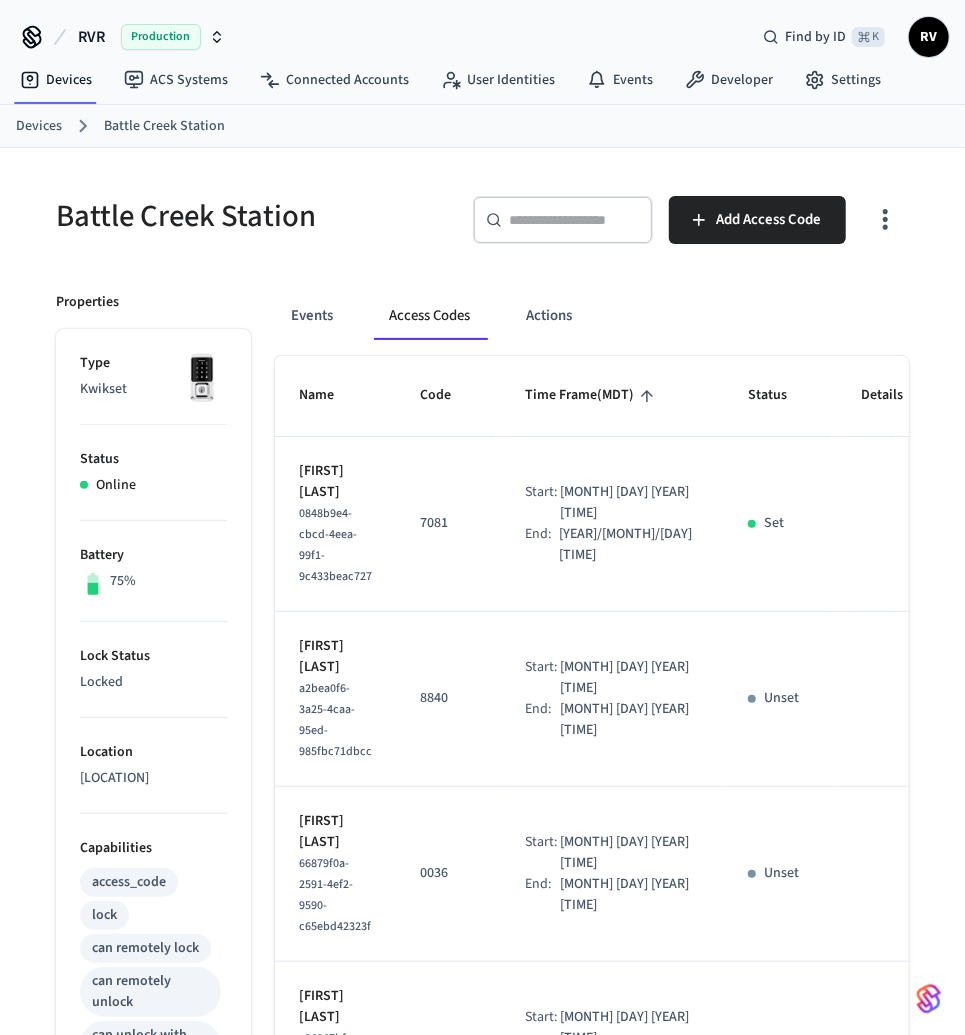 click on "Devices [LOCATION]" at bounding box center [482, 126] 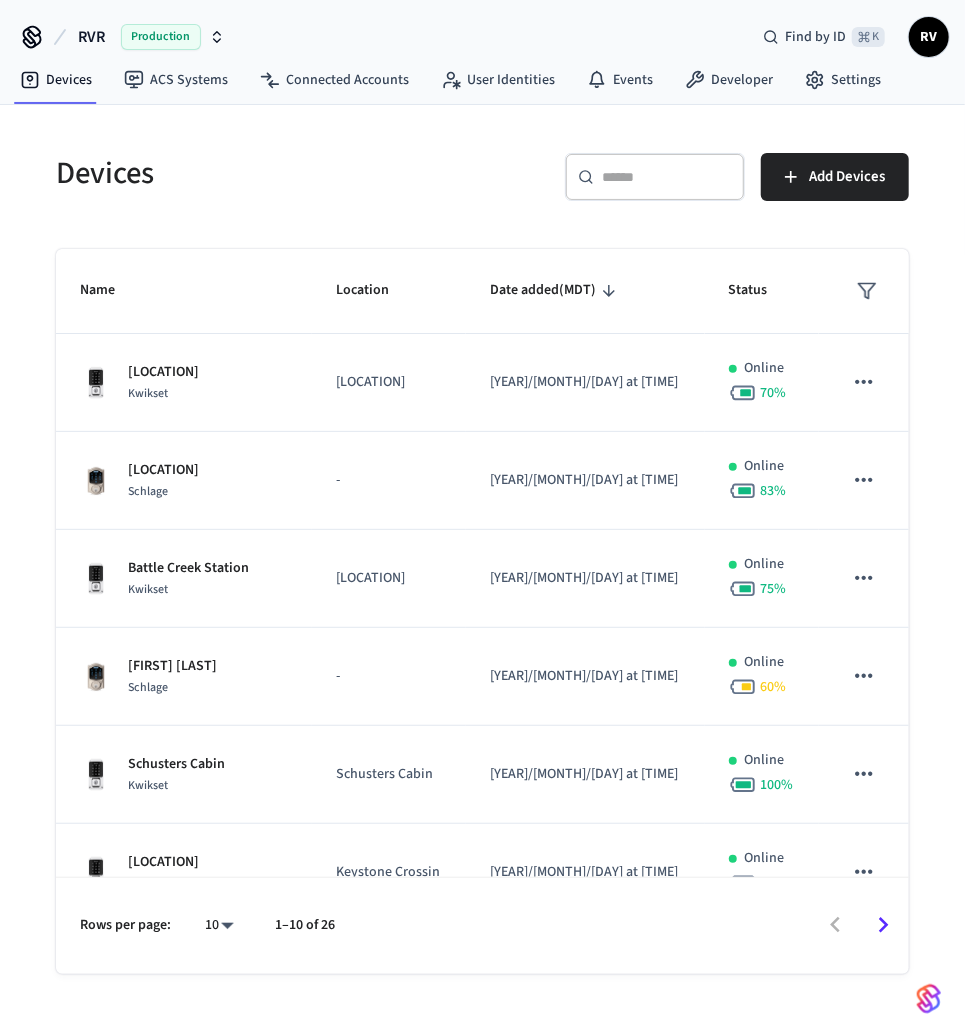 click on "​ ​" at bounding box center (655, 177) 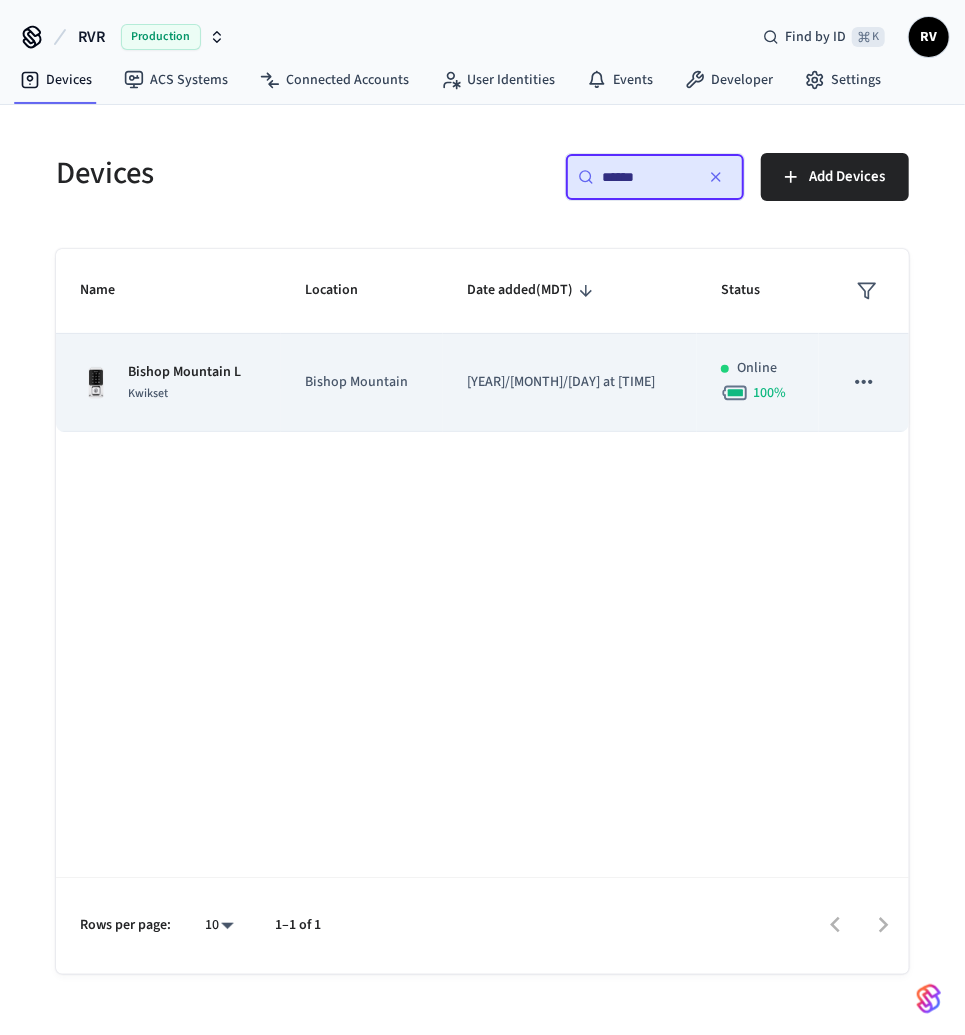 type on "******" 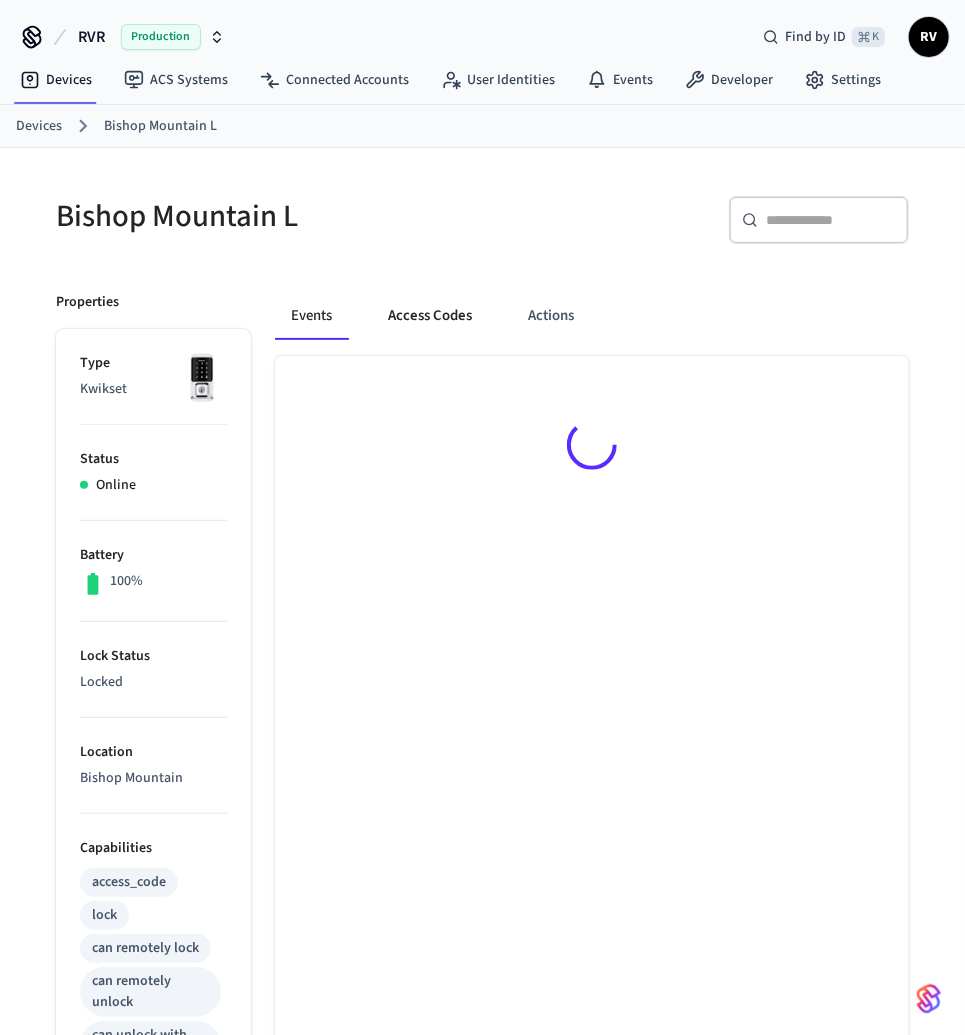click on "Access Codes" at bounding box center [430, 316] 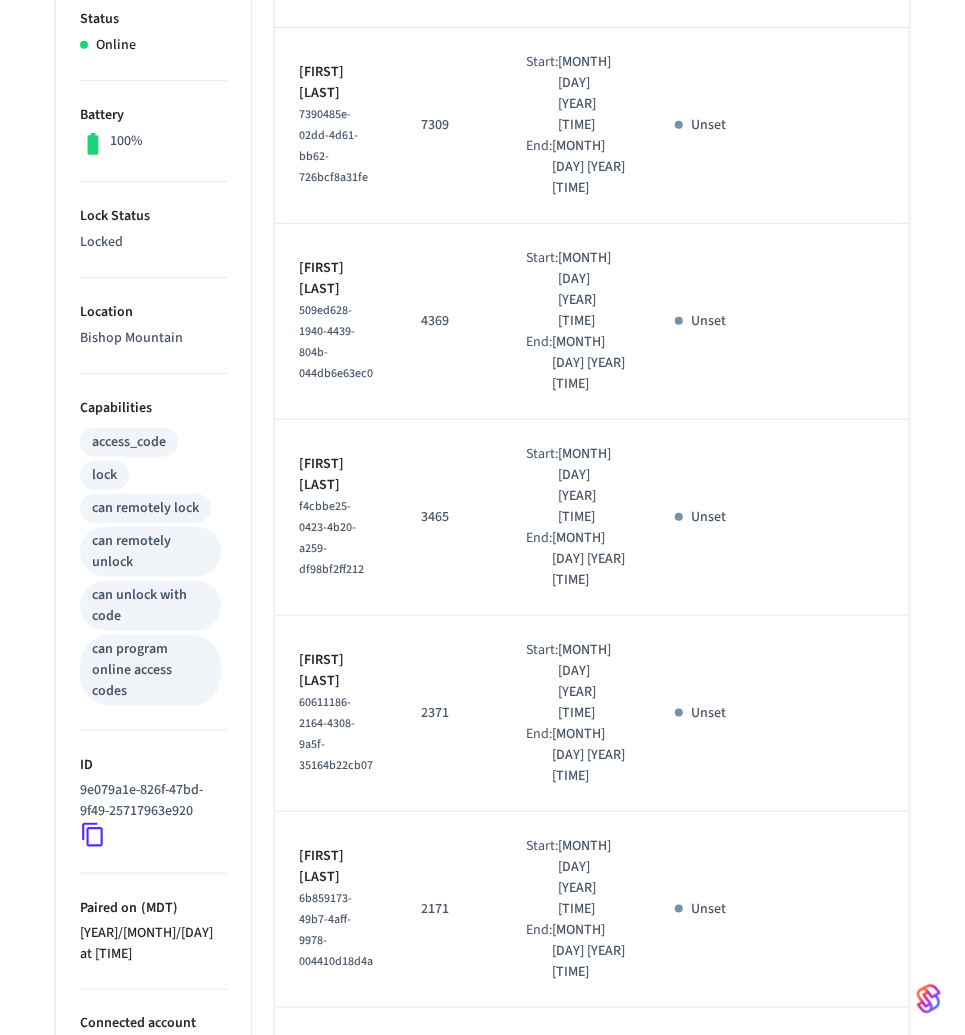 scroll, scrollTop: 0, scrollLeft: 0, axis: both 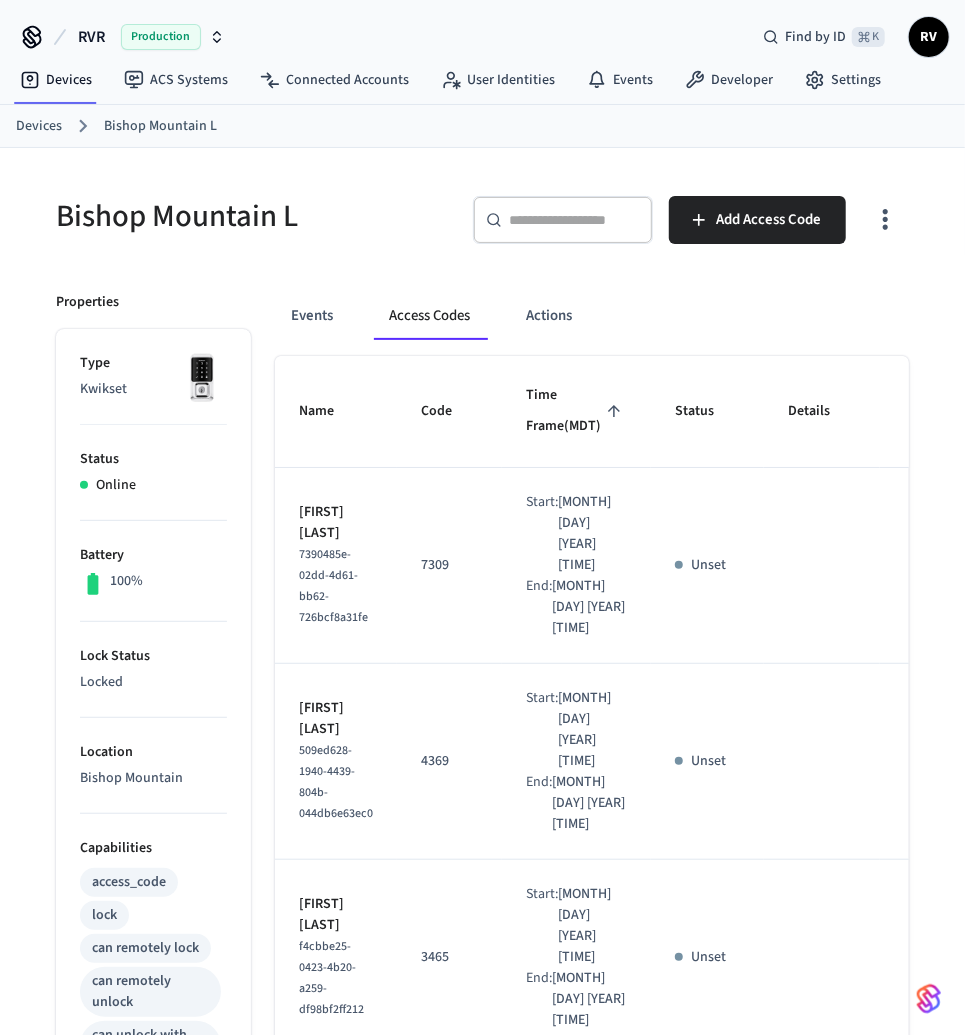 click on "Devices" at bounding box center (39, 126) 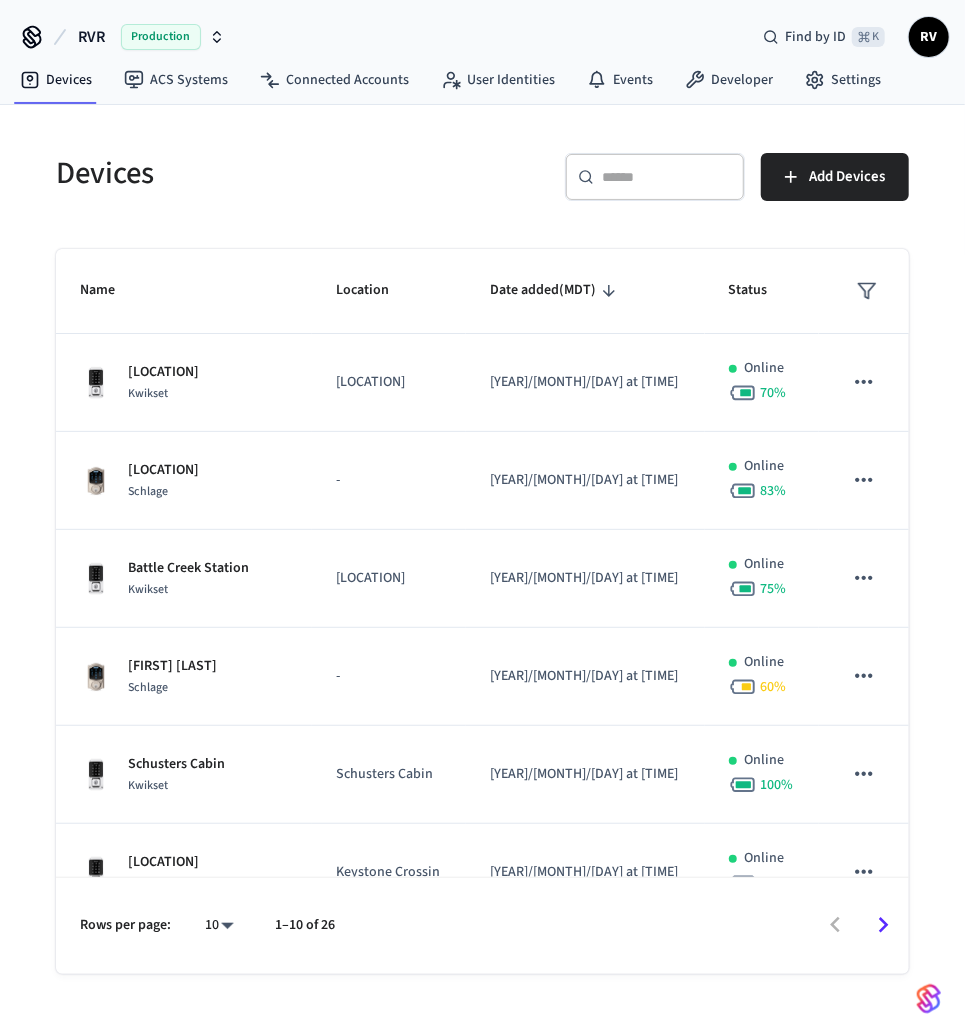 click at bounding box center [667, 177] 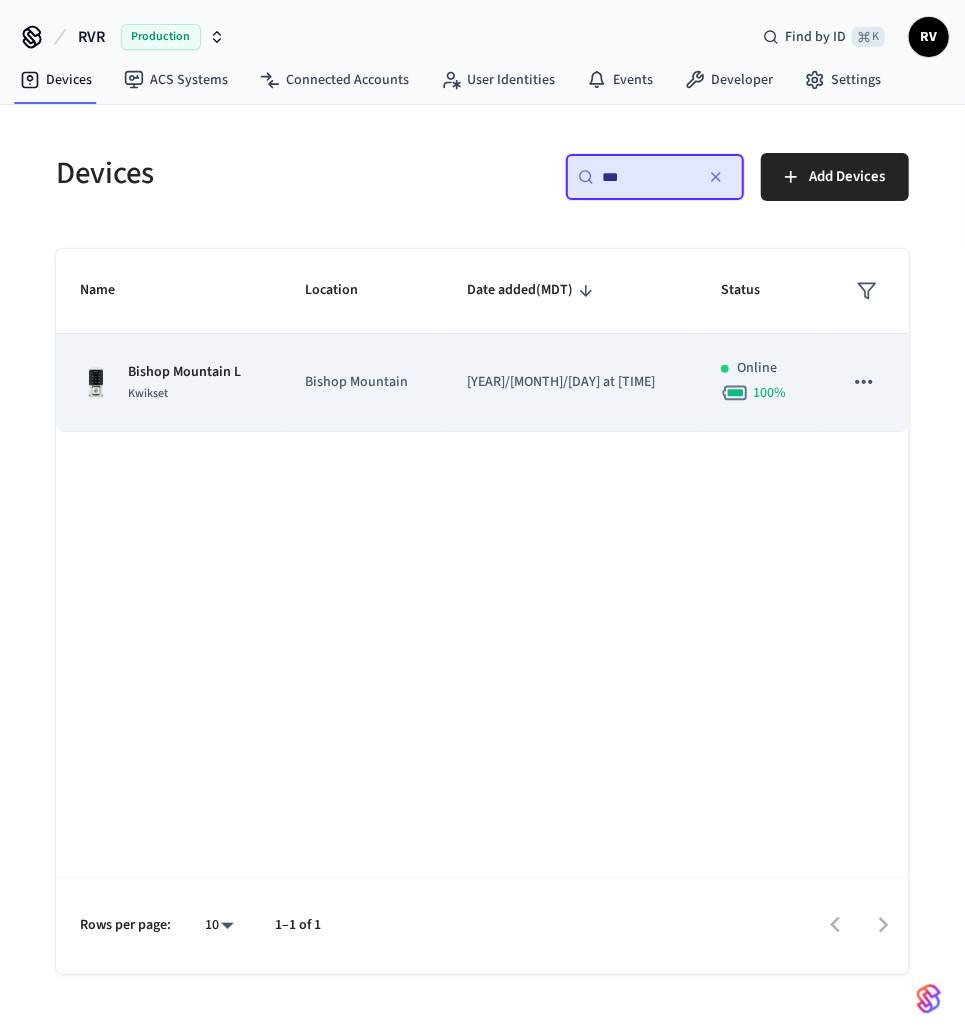 type on "***" 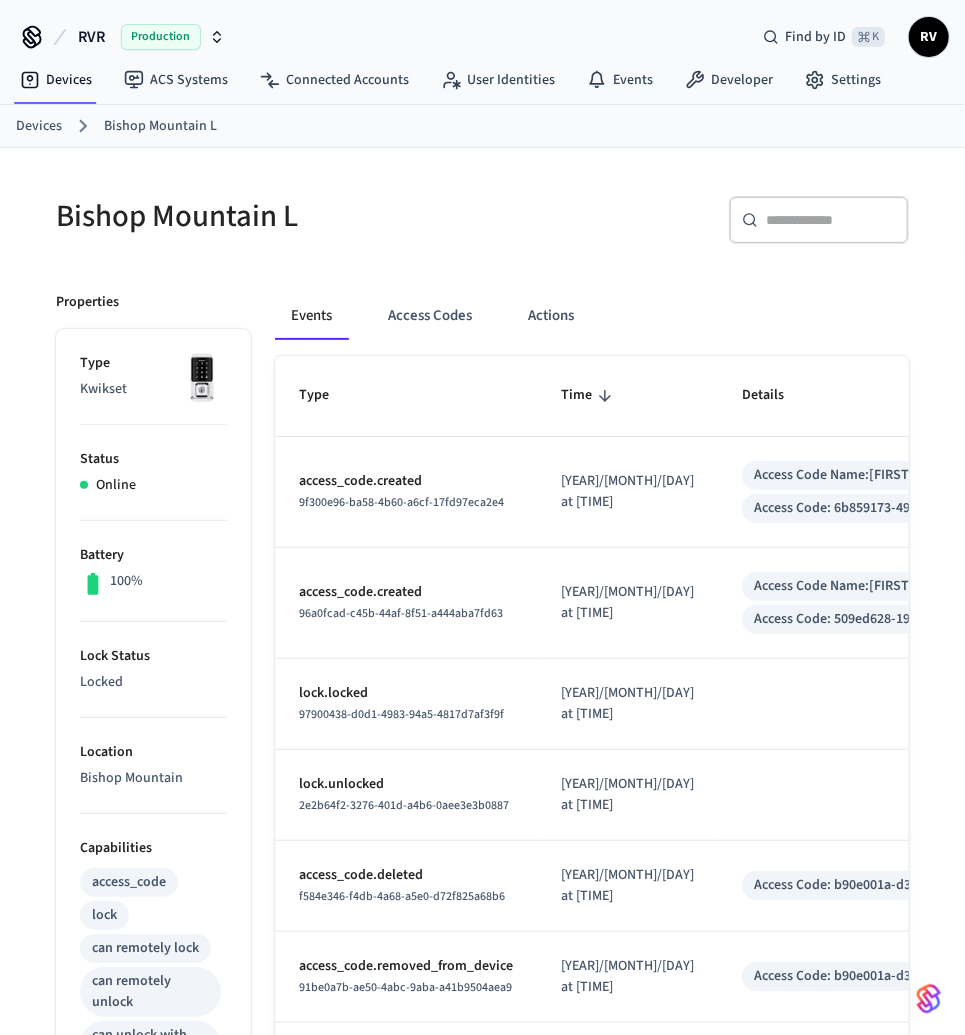 click on "Devices" at bounding box center [39, 126] 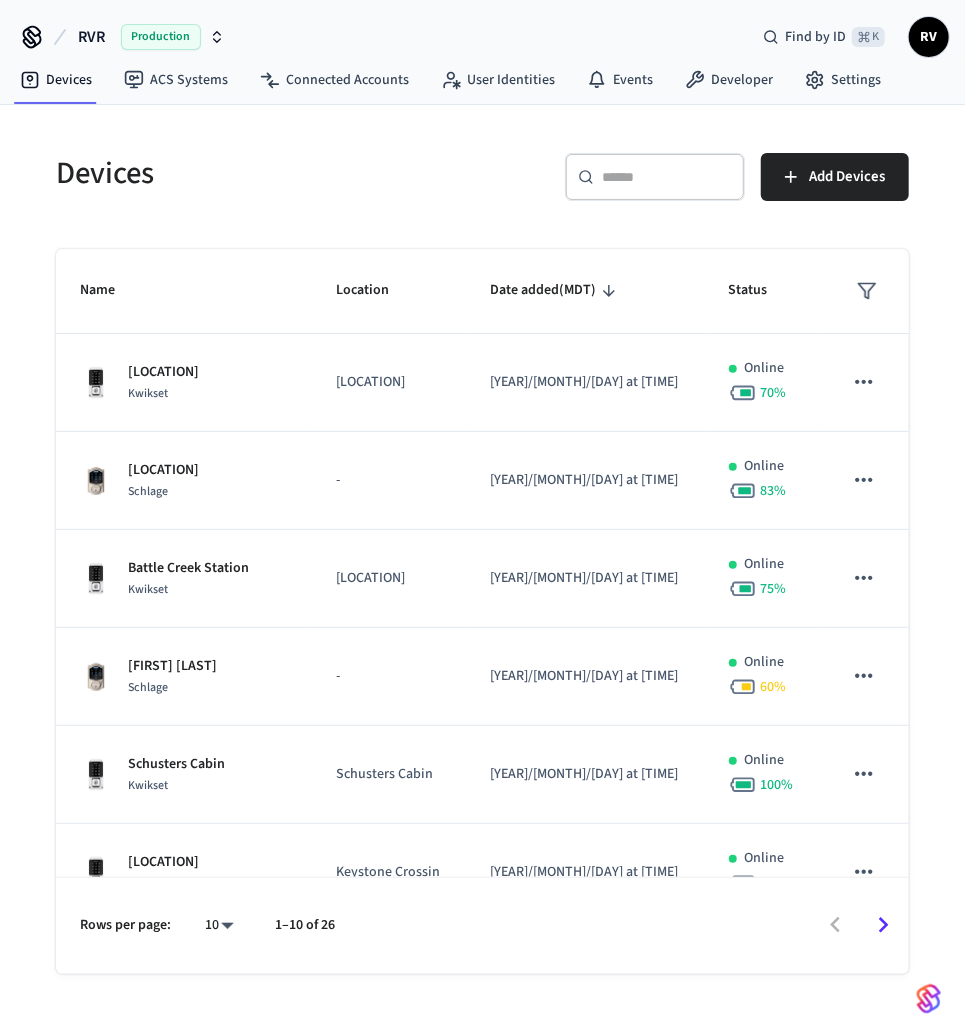 click on "​ ​" at bounding box center [655, 177] 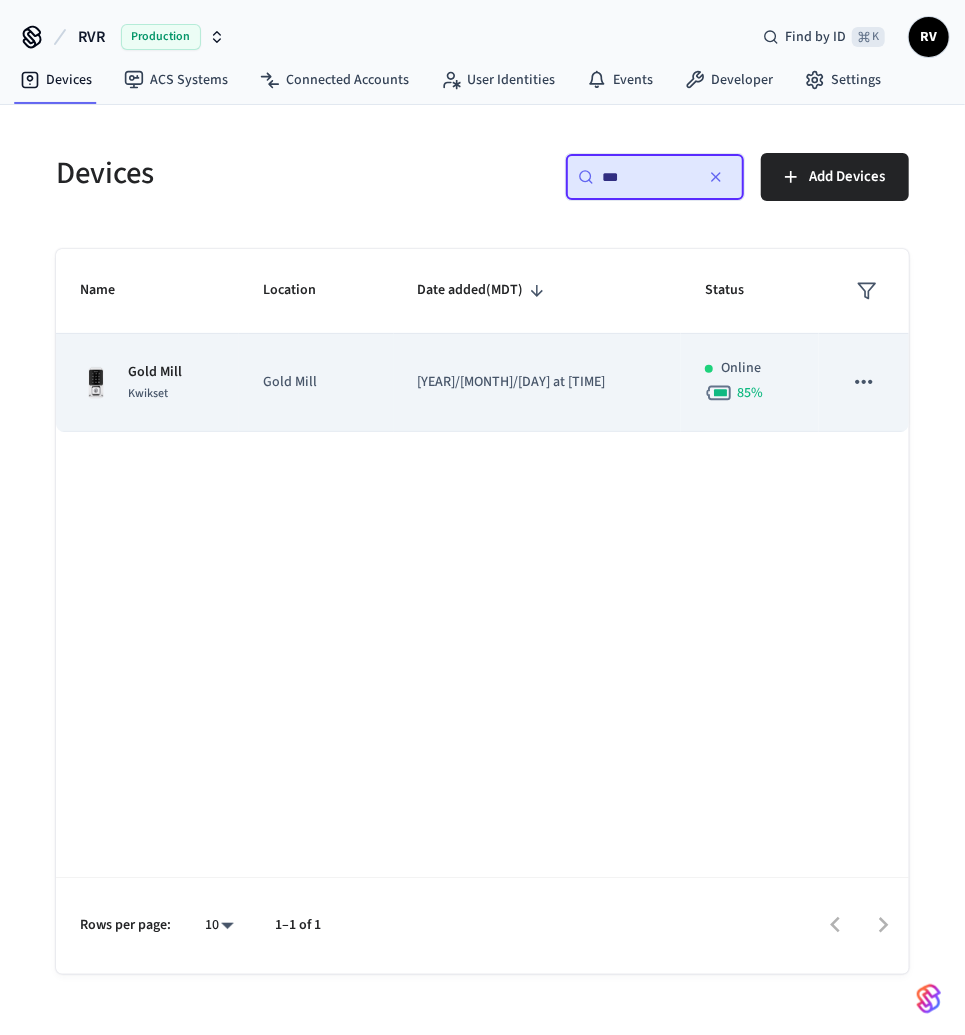 type on "***" 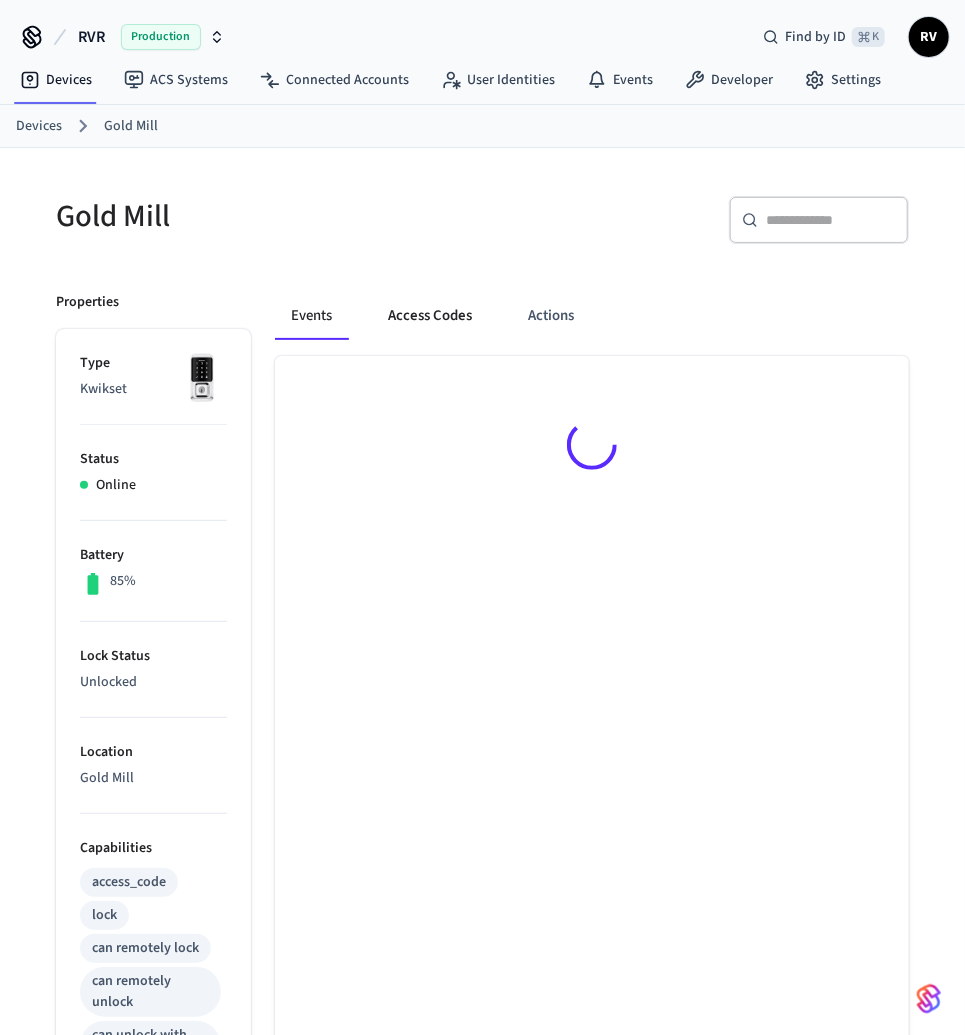 click on "Access Codes" at bounding box center [430, 316] 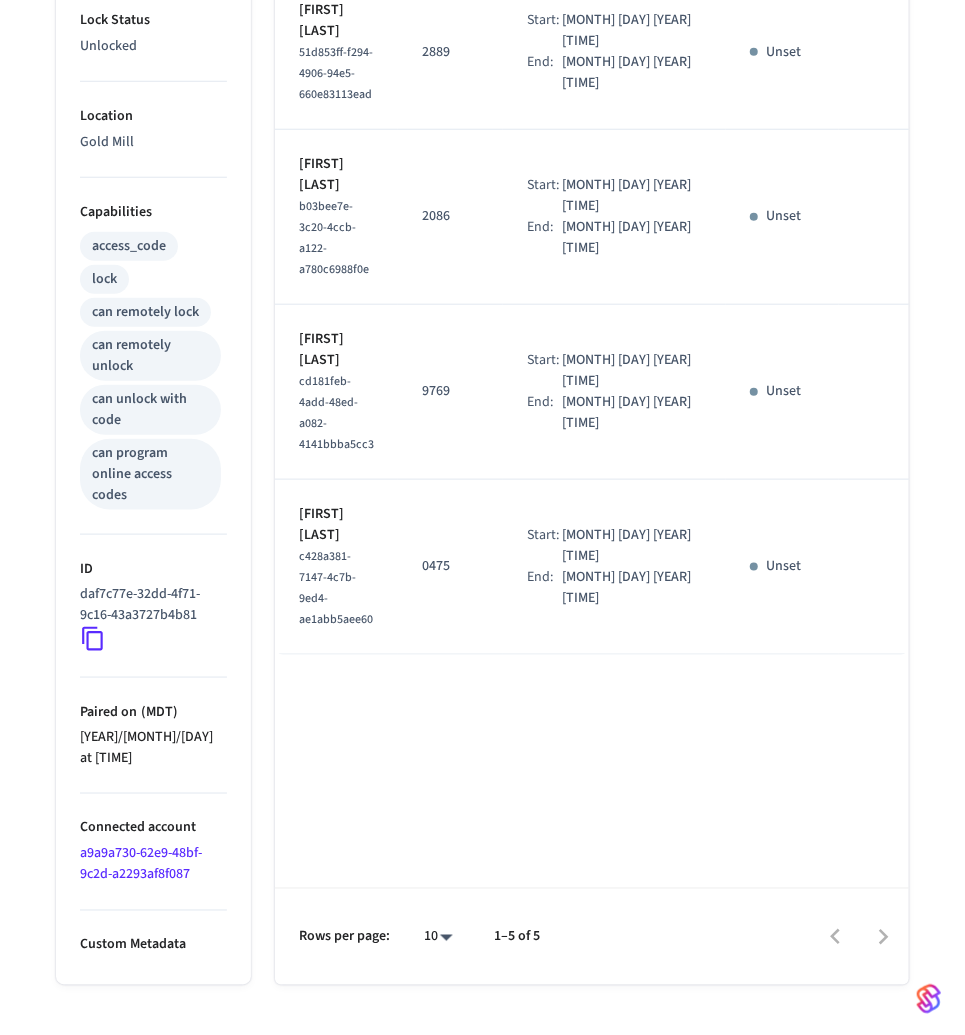 scroll, scrollTop: 0, scrollLeft: 0, axis: both 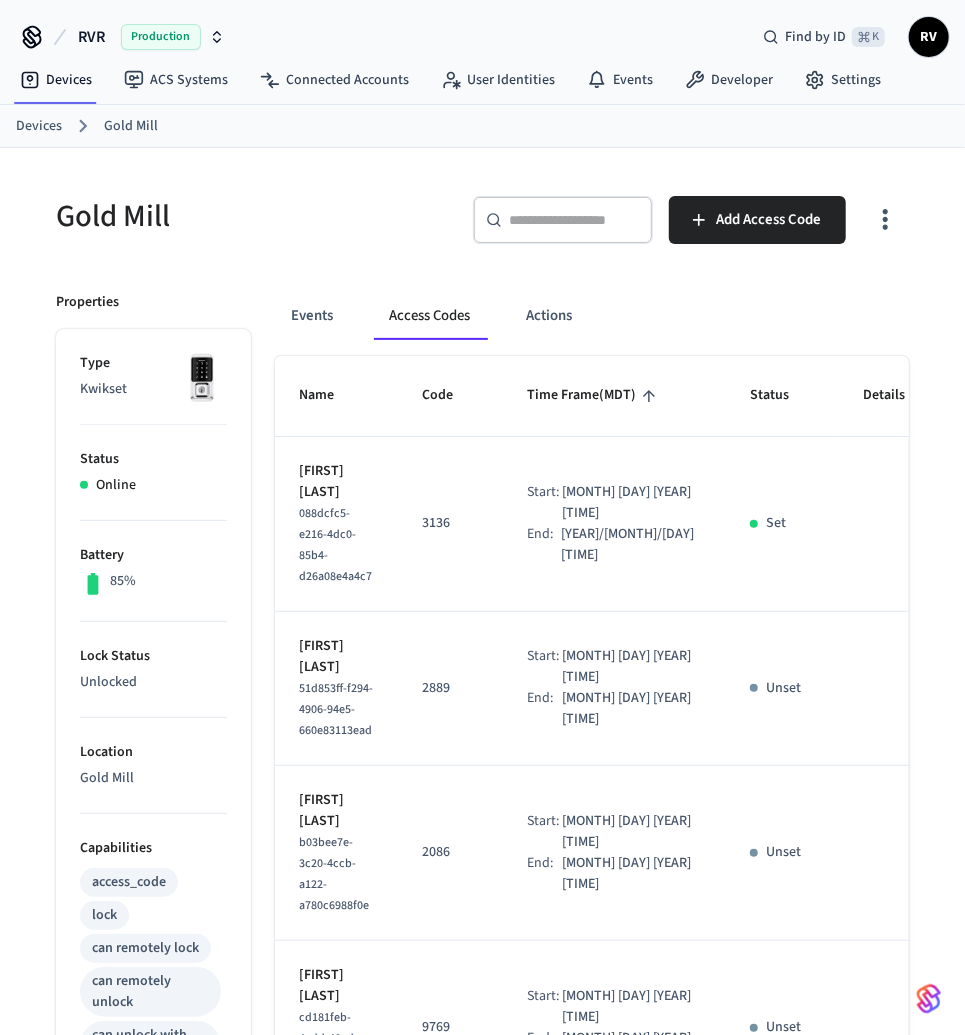 click on "Devices" at bounding box center (39, 126) 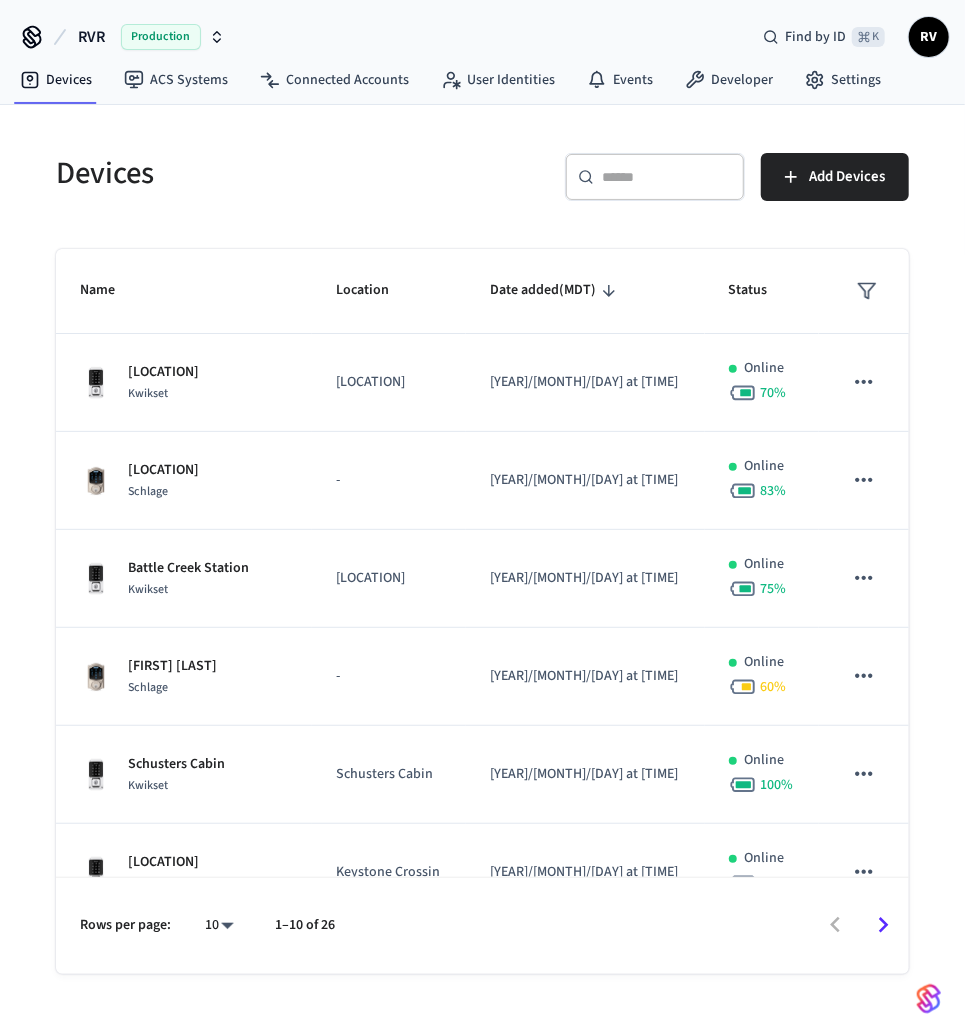 click on "Devices Add Devices Name Location Date added (MDT) Status Granite Springs Kwikset Granite Springs [YEAR]/[MONTH]/[DAY] at [TIME] Online 70 % 12 Mile Ranch Schlage - [YEAR]/[MONTH]/[DAY] at [TIME] Online 83 % Battle Creek Station Kwikset Battle Creek Sta [YEAR]/[MONTH]/[DAY] at [TIME] Online 75 % Evans Dacha Schlage - [YEAR]/[MONTH]/[DAY] at [TIME] Online 60 % Schusters Cabin Kwikset Schusters Cabin [YEAR]/[MONTH]/[DAY] at [TIME] Online 100 % Keystone Crossing Kwikset Keystone Crossin [YEAR]/[MONTH]/[DAY] at [TIME] Online 75 % Cottage 5 Kwikset Cottage 5 [YEAR]/[MONTH]/[DAY] at [TIME] Online 95 % Iron Horse Lookout Front Door Kwikset IHL [YEAR]/[MONTH]/[DAY] at [TIME] Online 100 % Lariat Cabin Kwikset Lariat Cabin [YEAR]/[MONTH]/[DAY] at [TIME] Online 60 % Prospector Kwikset Prospector [YEAR]/[MONTH]/[DAY] at [TIME] Online 85 % Rows per page: 10 ** 1–10 of 26" at bounding box center (482, 539) 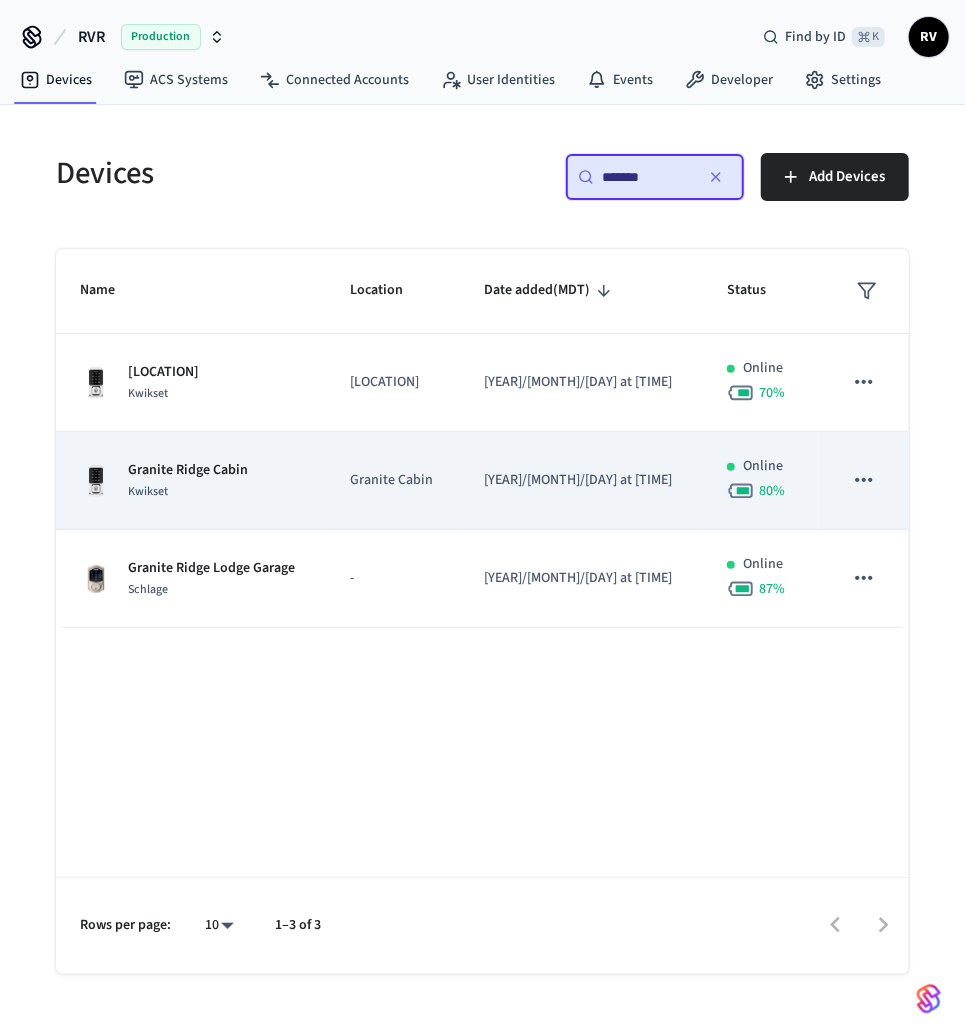 type on "*******" 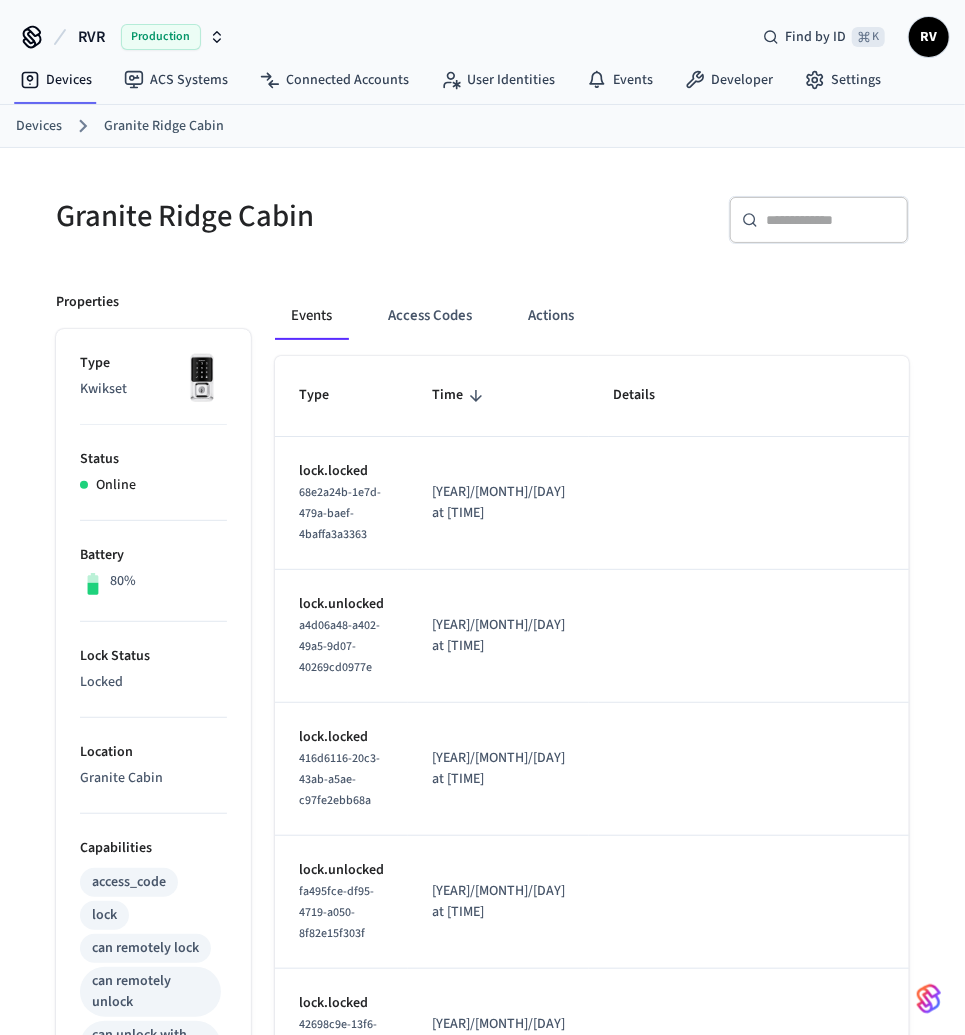 click on "Devices Granite Ridge Cabin" at bounding box center (482, 126) 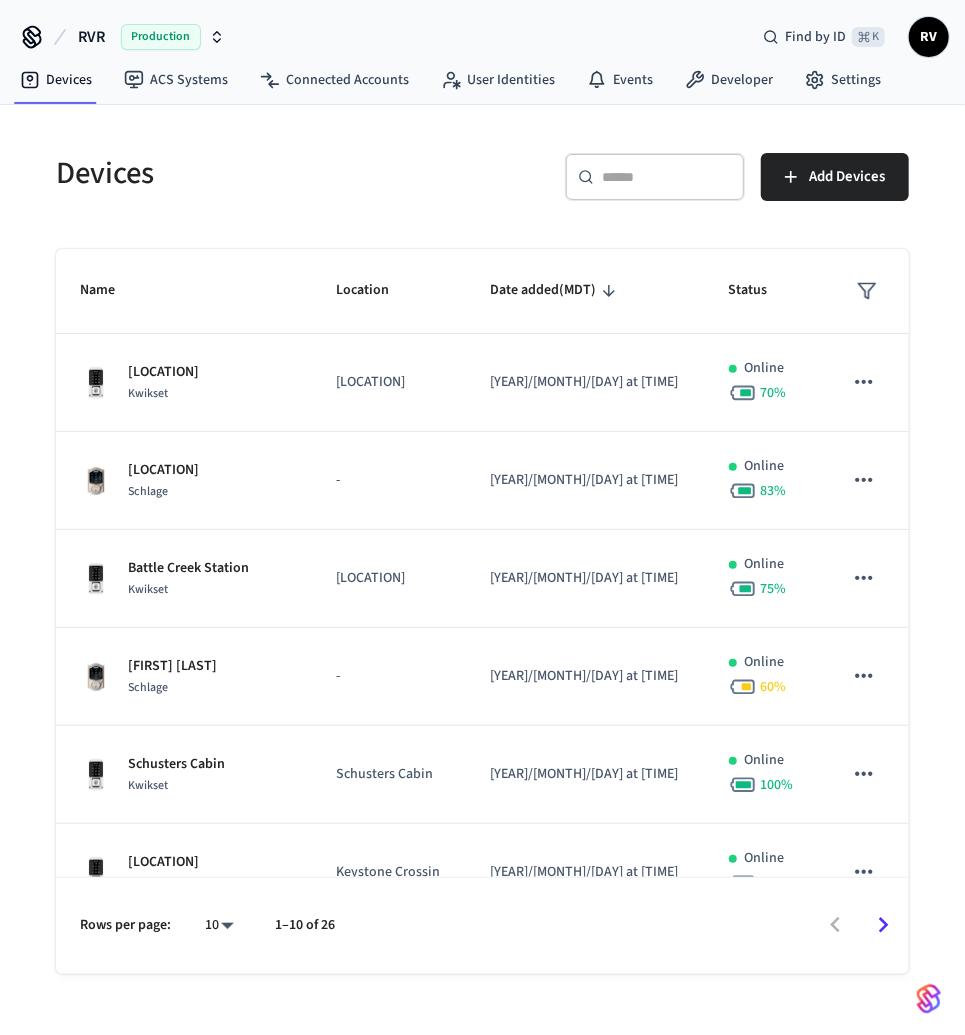 click on "​ ​" at bounding box center [655, 177] 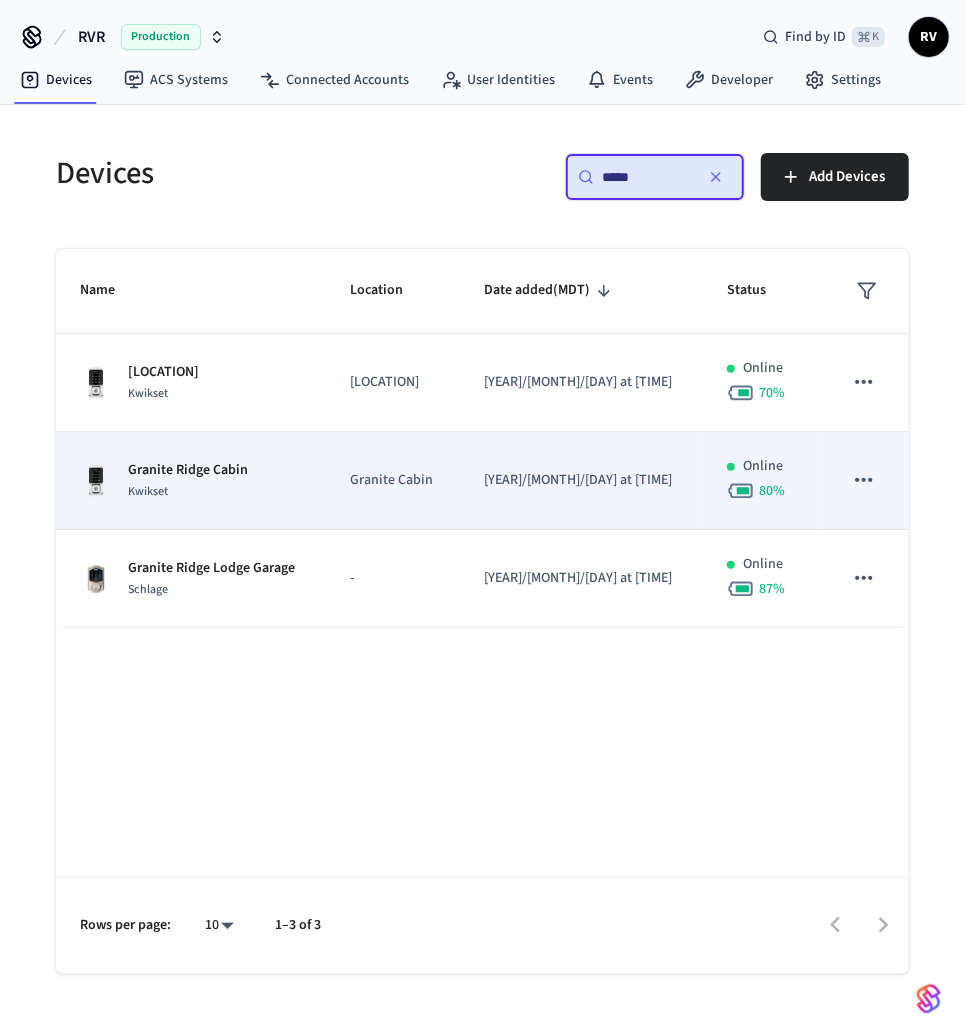 type on "*****" 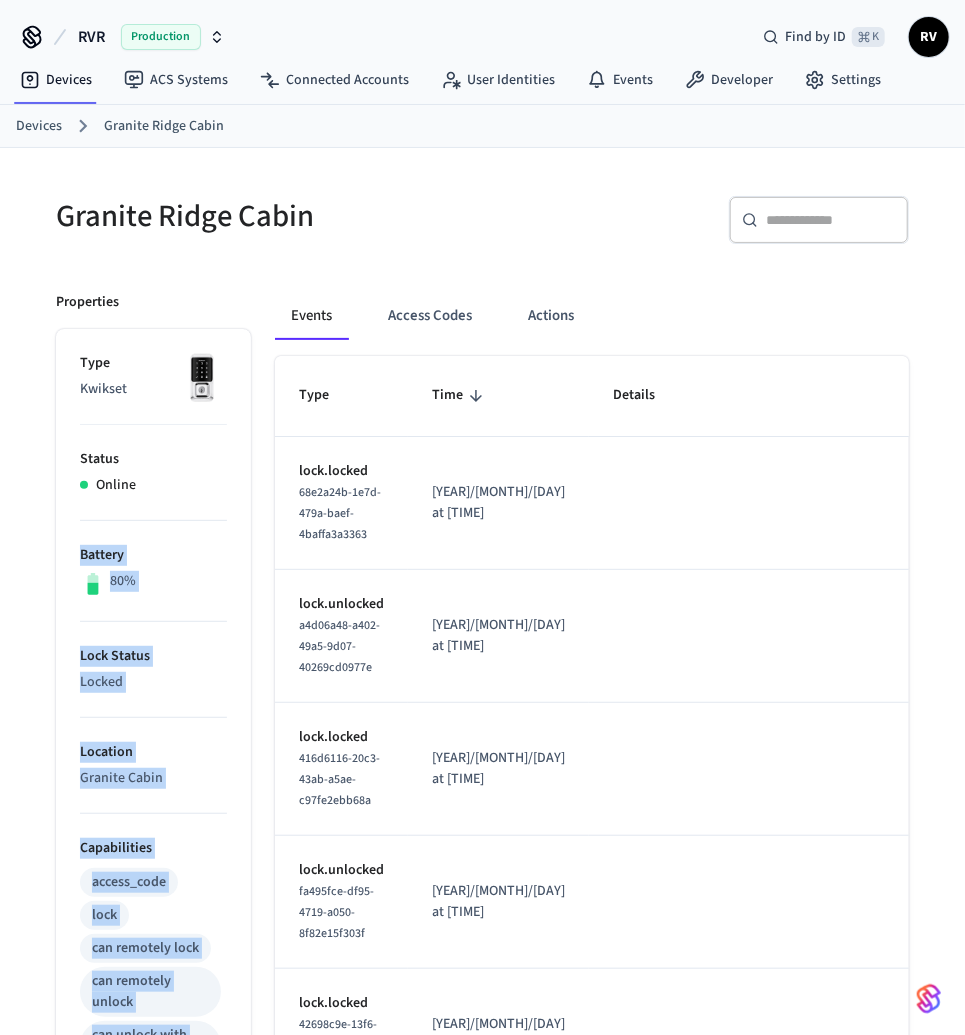 click on "Properties Type Kwikset Status Online Battery 80% Lock Status Locked Location Granite Cabin Capabilities access_code lock can remotely lock can remotely unlock can unlock with code can program online access codes ID [UUID] Paired on ( MDT ) [YEAR]/[MONTH]/[DAY] at [TIME] Connected account [UUID] Custom Metadata Events Access Codes Actions Type Time Details lock.locked [UUID] [YEAR]/[MONTH]/[DAY] at [TIME] lock.unlocked [UUID] [YEAR]/[MONTH]/[DAY] at [TIME] lock.locked [UUID] [YEAR]/[MONTH]/[DAY] at [TIME] lock.unlocked [UUID] [YEAR]/[MONTH]/[DAY] at [TIME] lock.locked [UUID] [YEAR]/[MONTH]/[DAY] at [TIME] lock.unlocked [UUID] [YEAR]/[MONTH]/[DAY] at [TIME] lock.locked [UUID] [YEAR]/[MONTH]/[DAY] at [TIME] lock.unlocked [UUID] [YEAR]/[MONTH]/[DAY] at [TIME] lock.locked [UUID] [YEAR]/[MONTH]/[DAY] at [TIME]   10" at bounding box center (470, 1065) 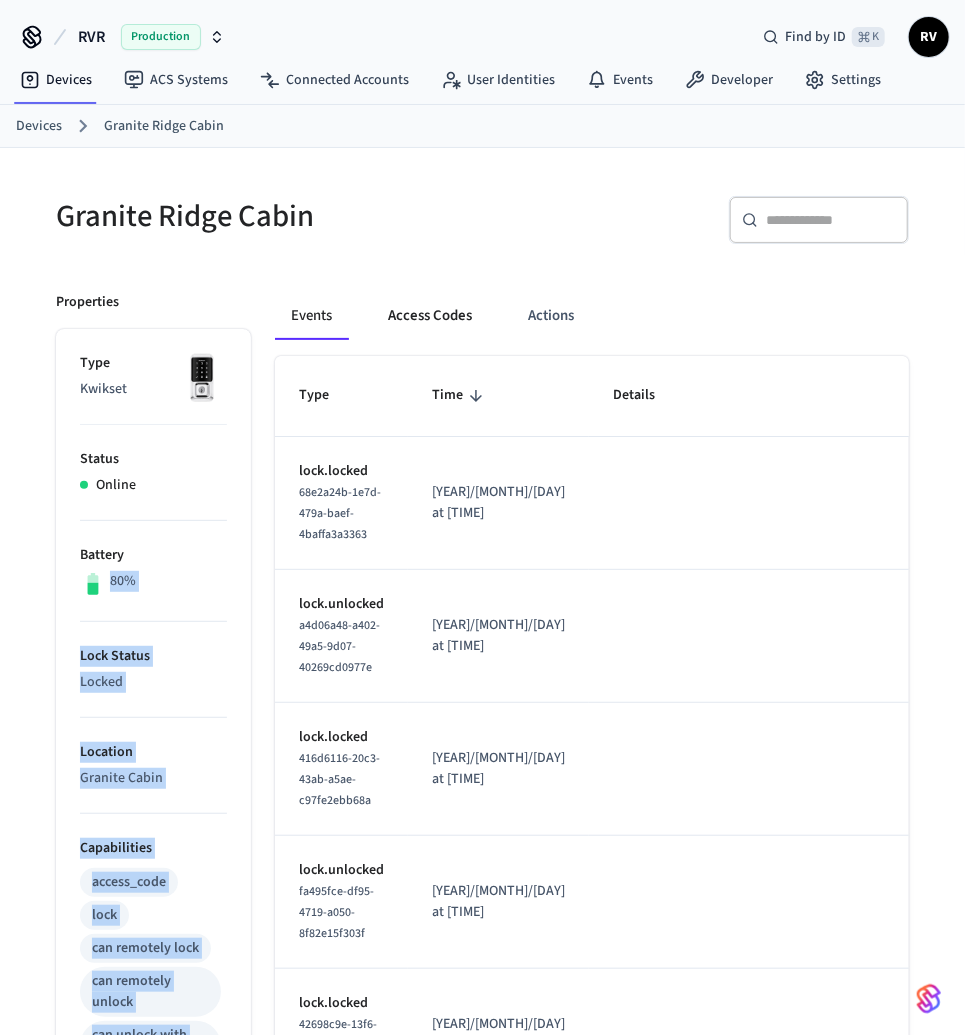 click on "Access Codes" at bounding box center [430, 316] 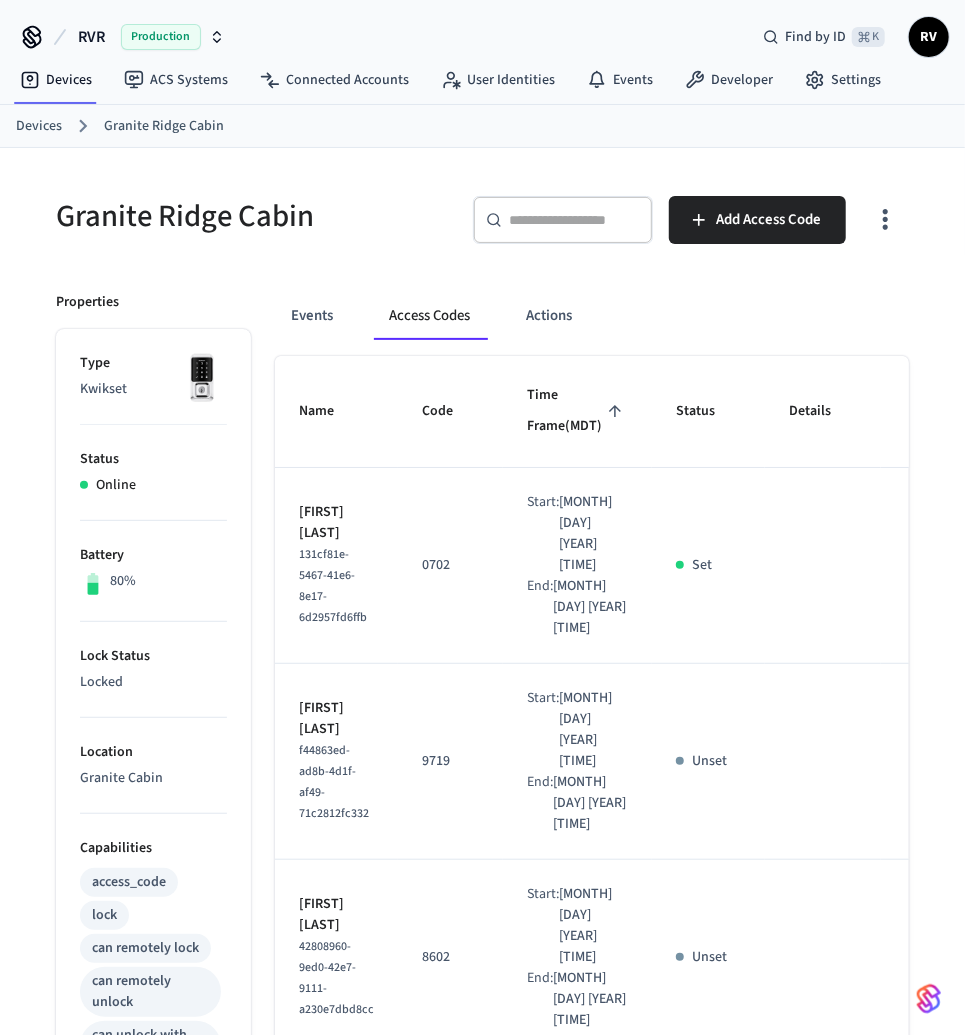 click on "Devices" at bounding box center [39, 126] 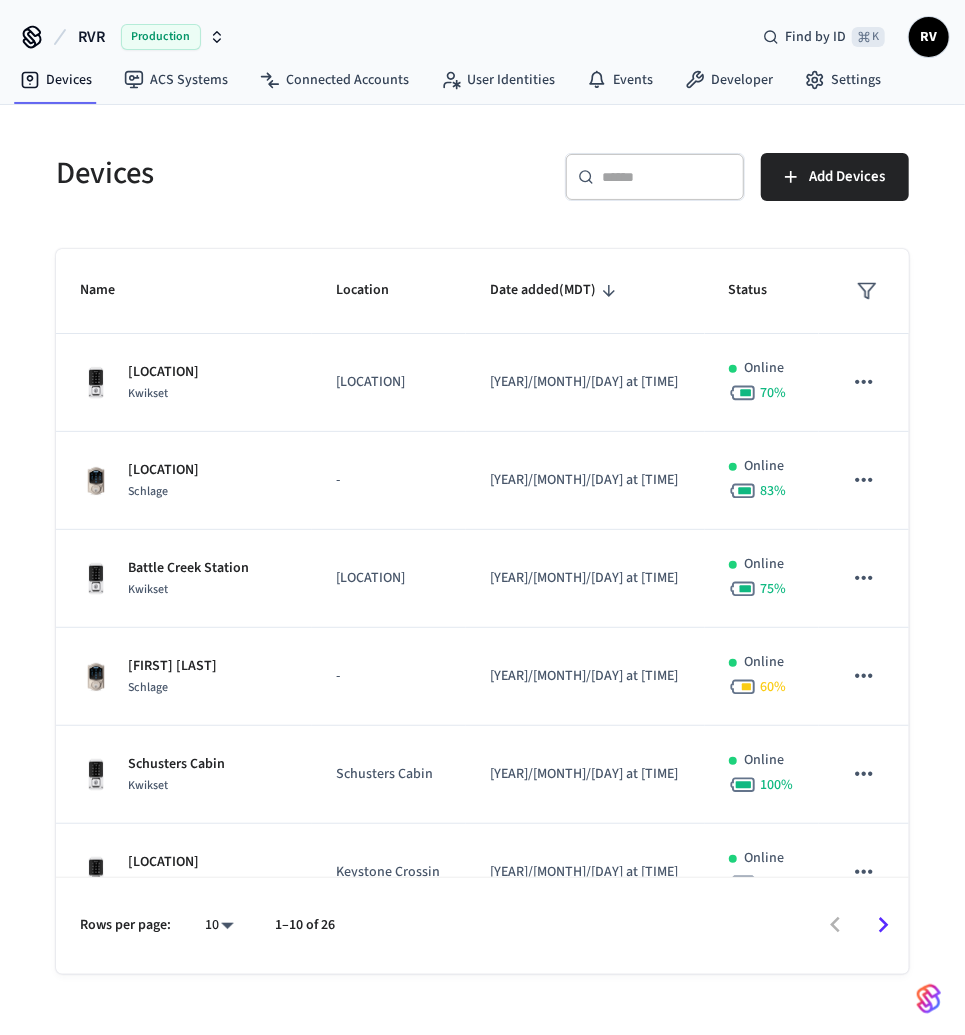 drag, startPoint x: 657, startPoint y: 211, endPoint x: 645, endPoint y: 171, distance: 41.761227 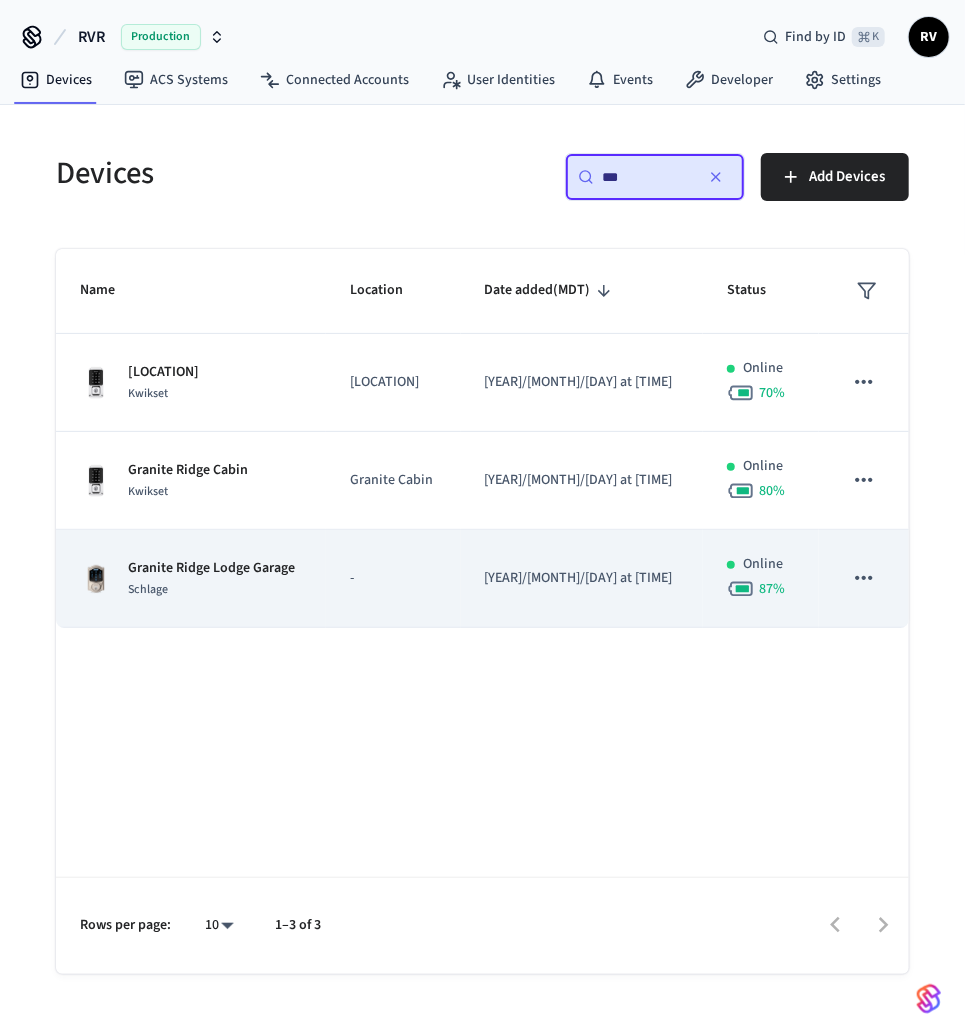 type on "***" 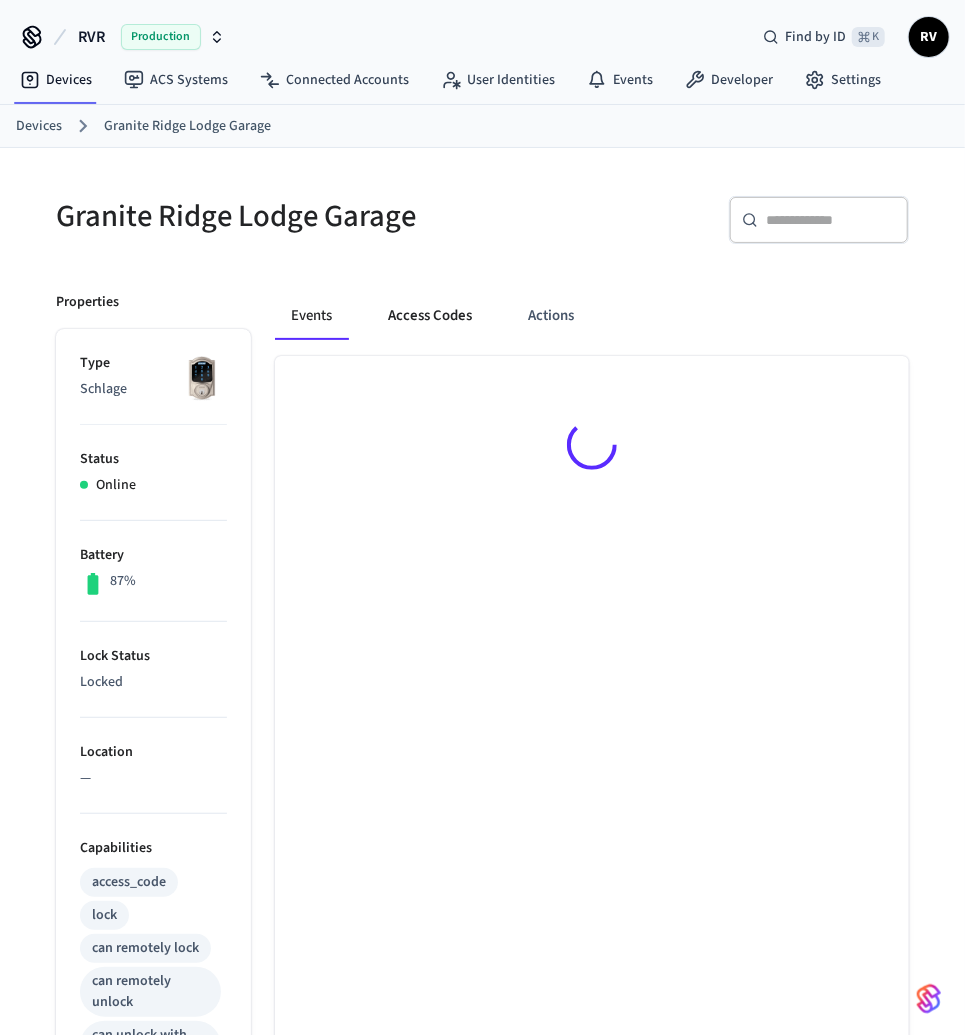 drag, startPoint x: 433, startPoint y: 341, endPoint x: 423, endPoint y: 329, distance: 15.6205 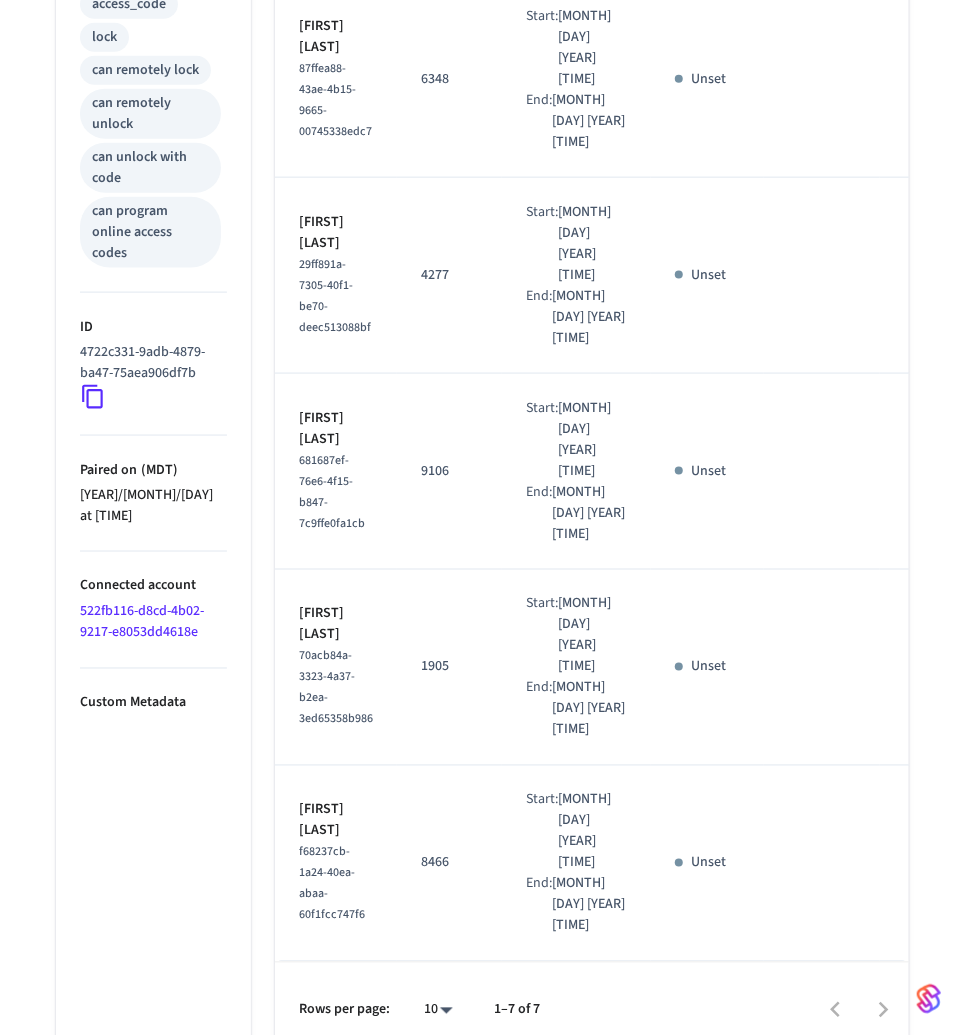scroll, scrollTop: 0, scrollLeft: 0, axis: both 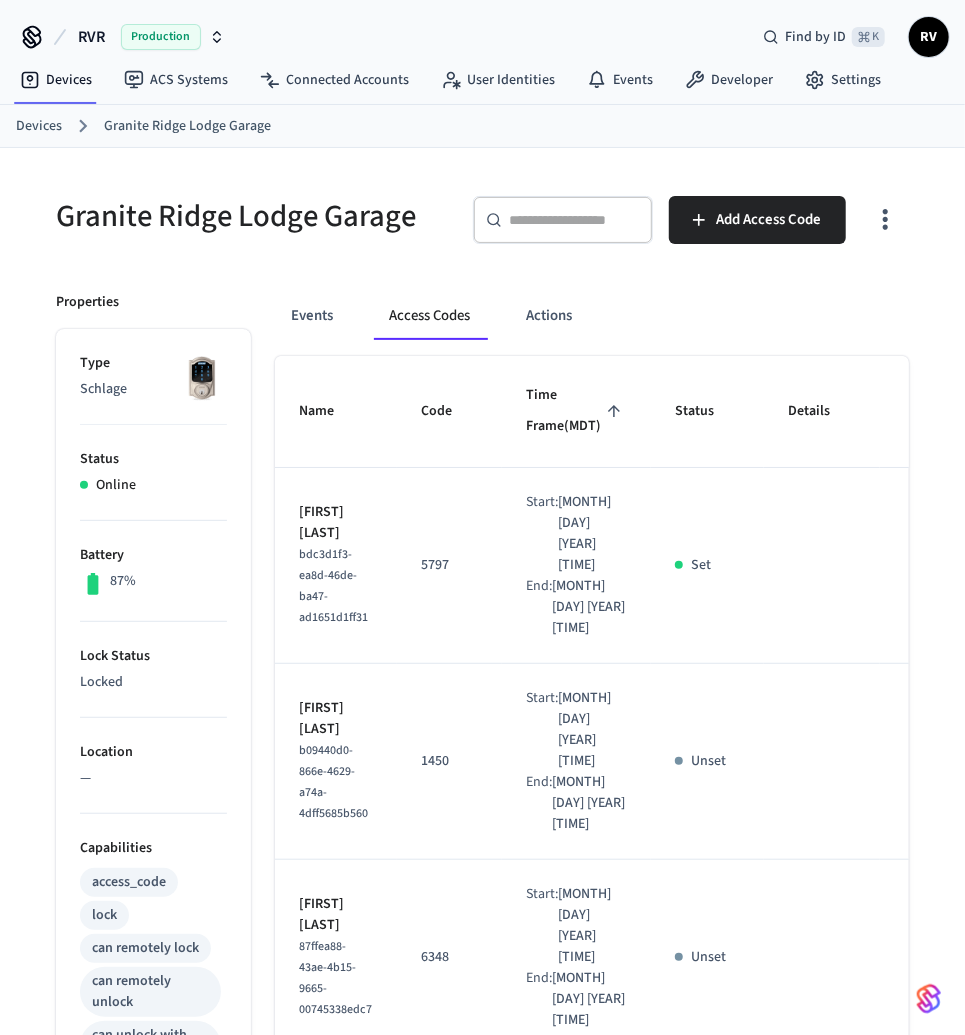 click on "Devices [LOCATION] [DEVICE_TYPE]" at bounding box center [482, 126] 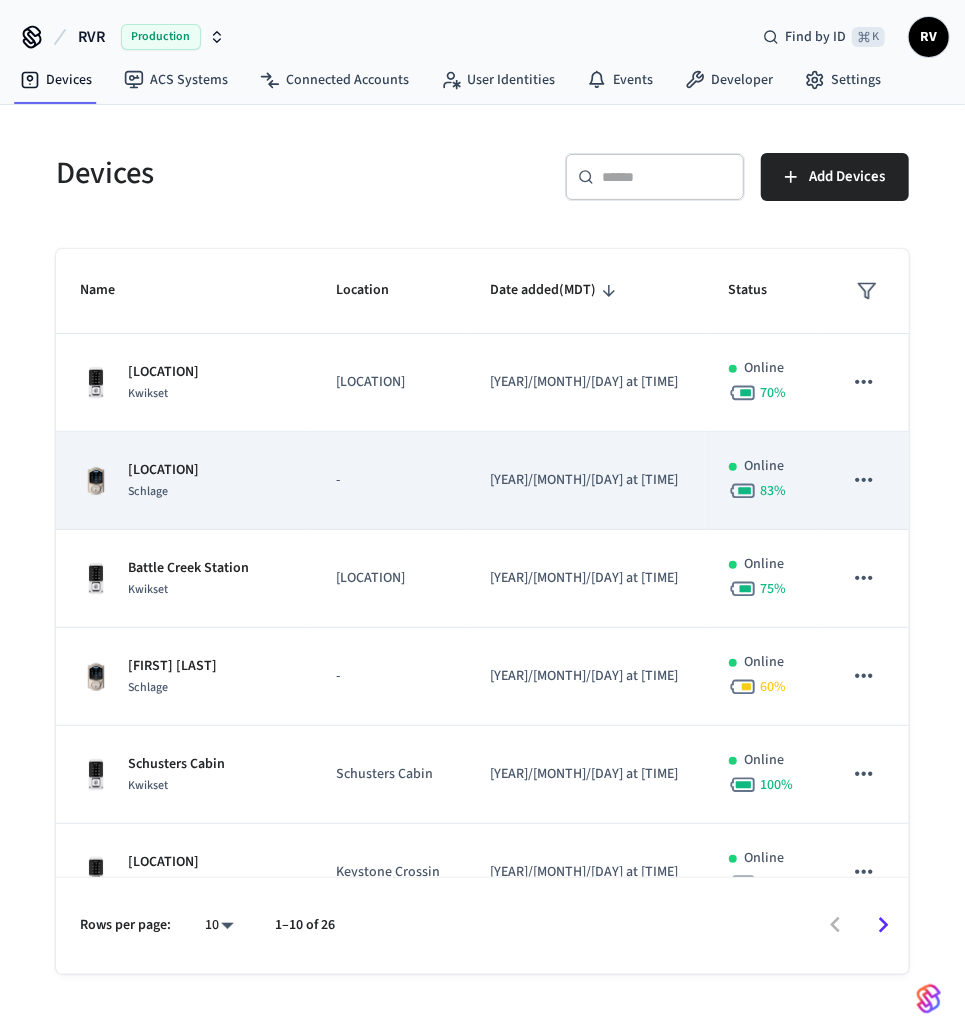 click on "[LOCATION] Schlage" at bounding box center (184, 481) 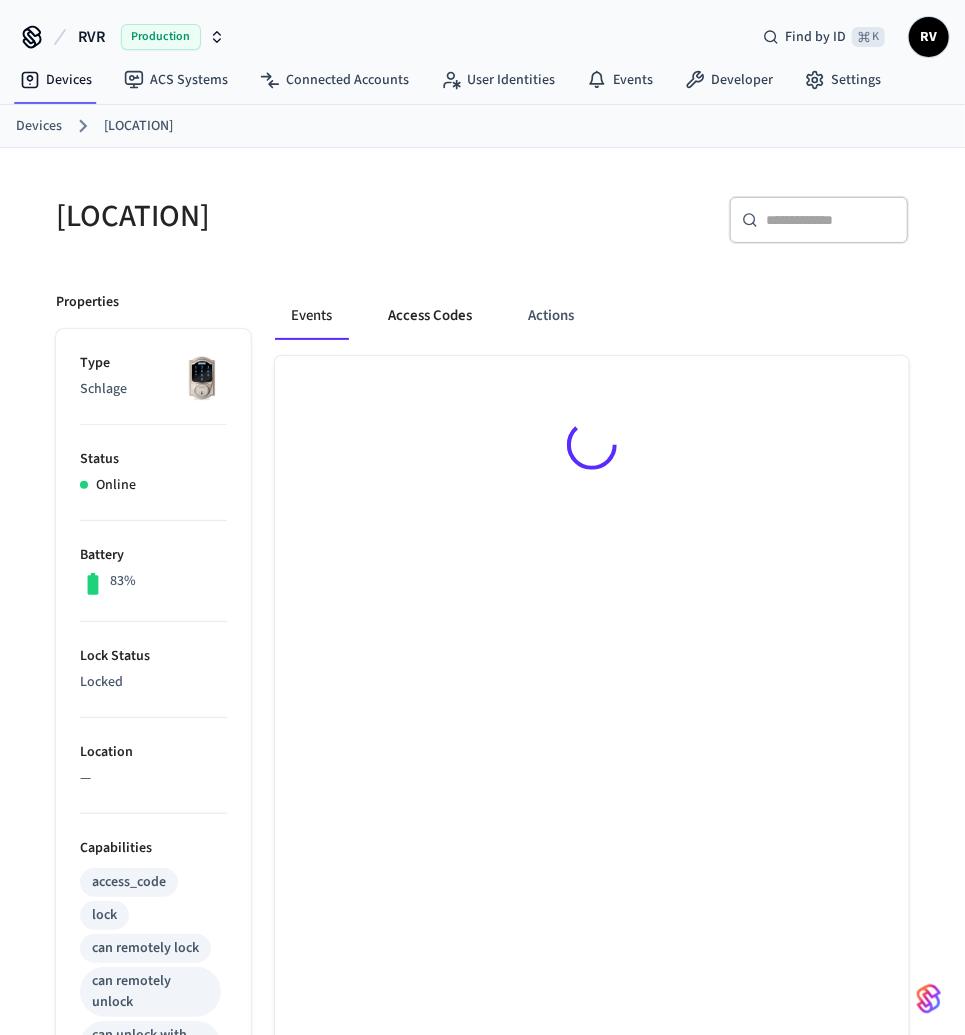 click on "Access Codes" at bounding box center (430, 316) 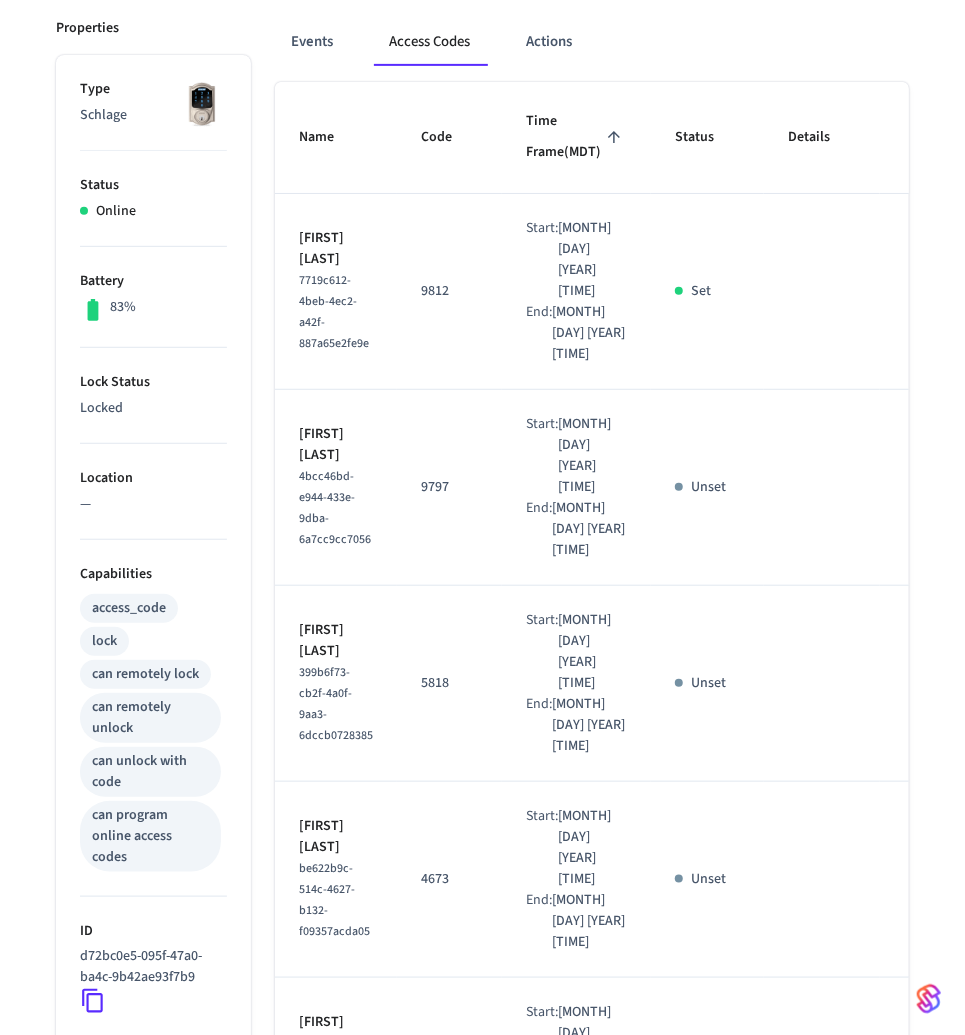 scroll, scrollTop: 0, scrollLeft: 0, axis: both 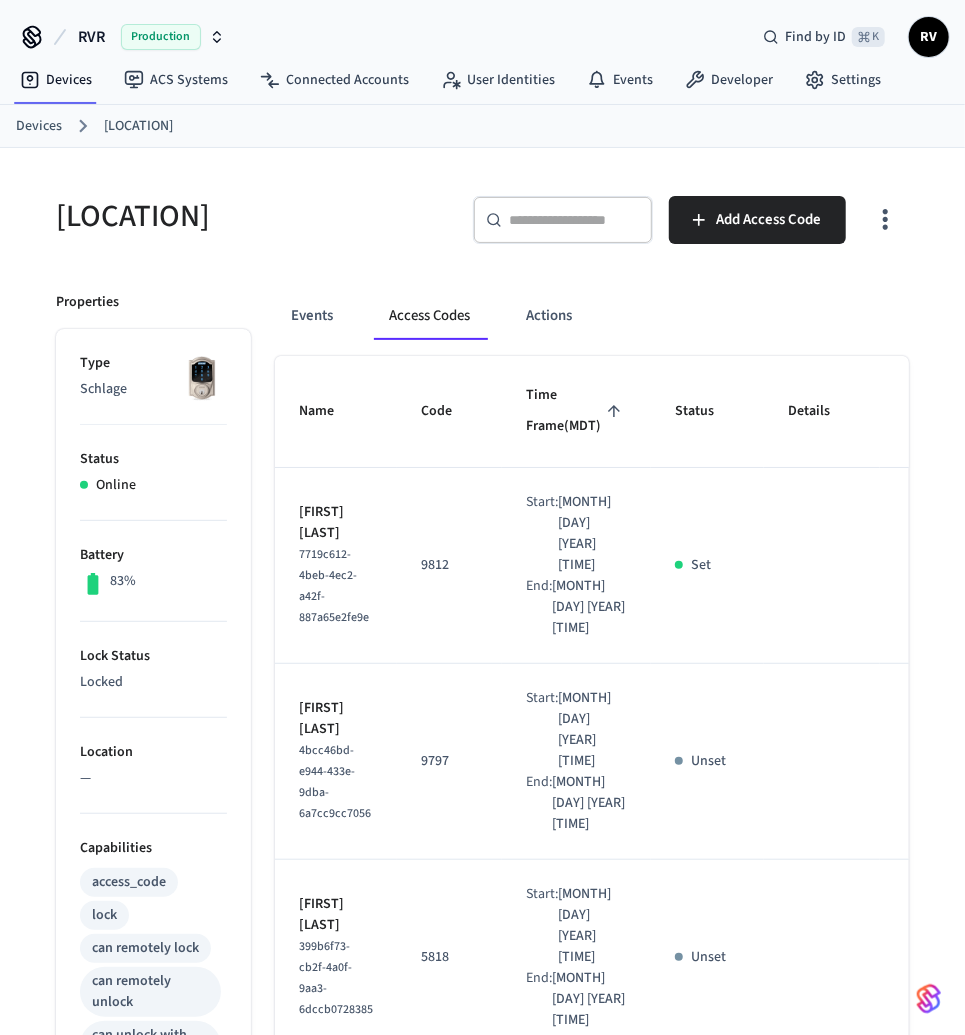 click on "Devices" at bounding box center [39, 126] 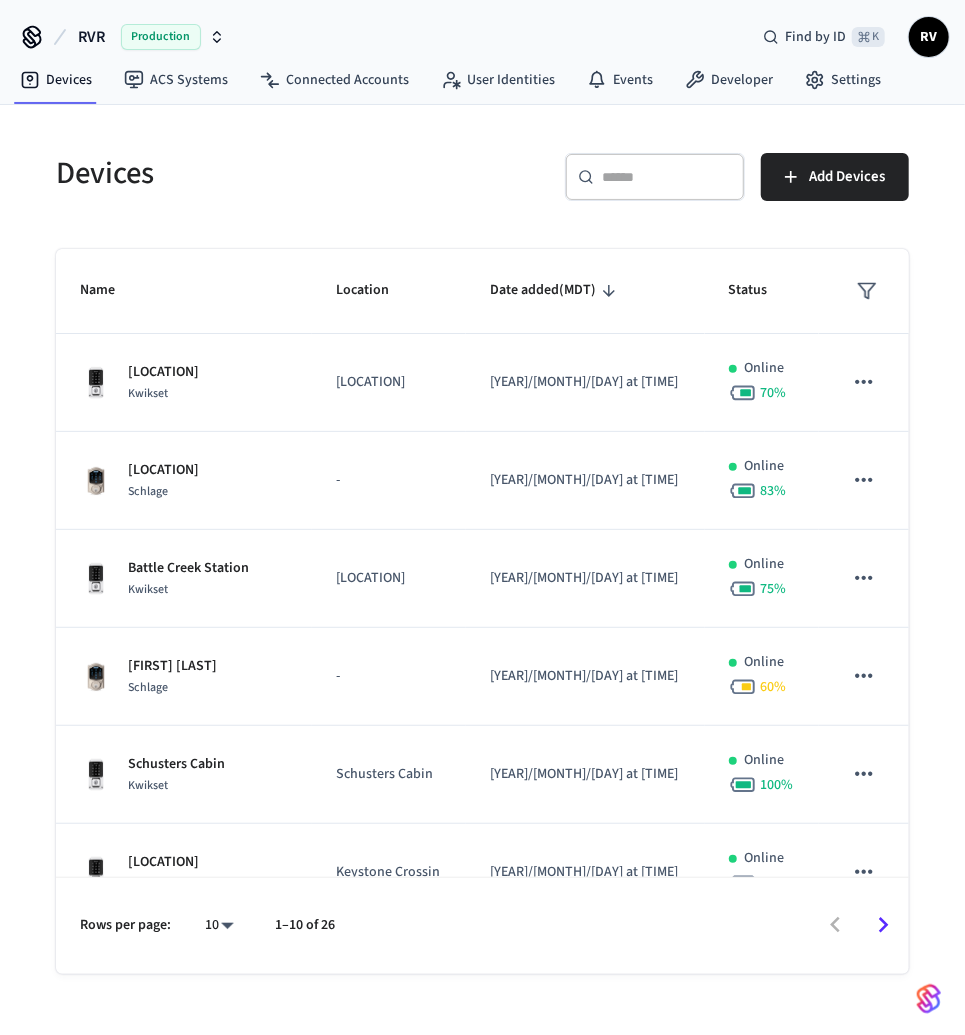 click at bounding box center (667, 177) 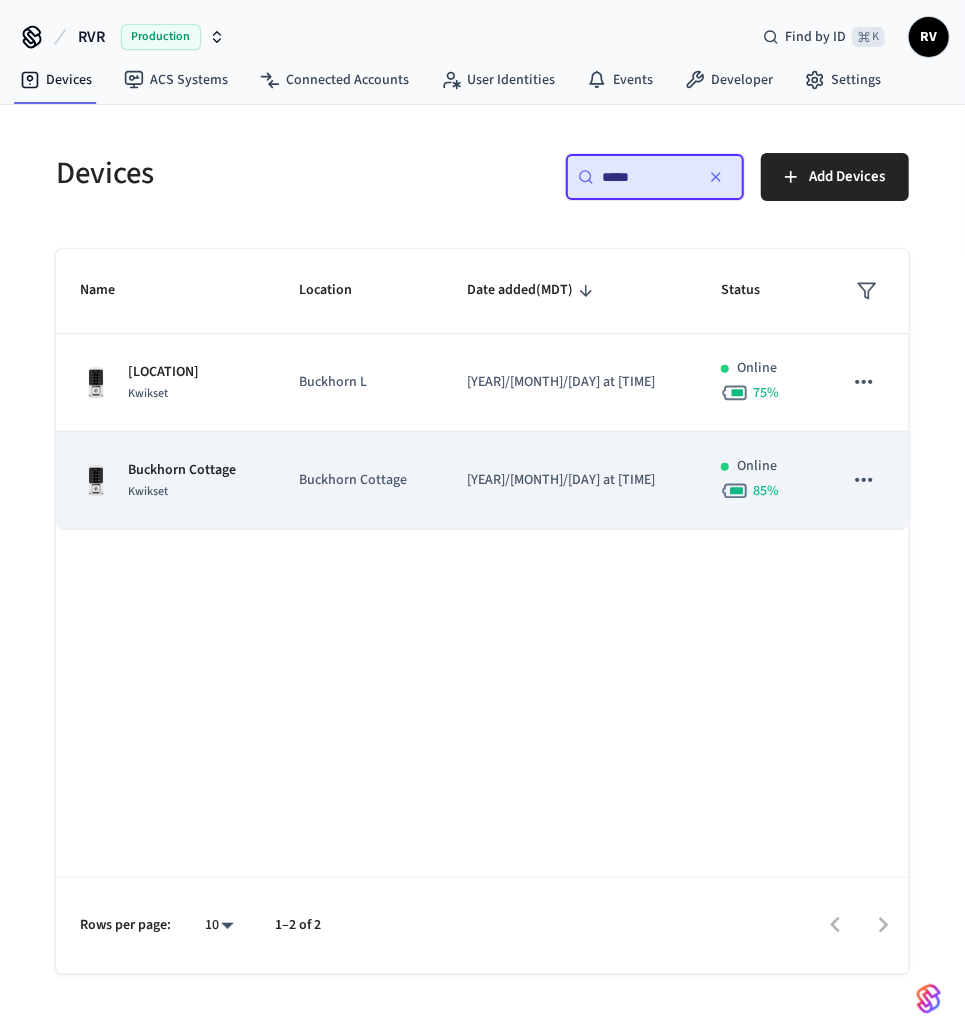 type on "*****" 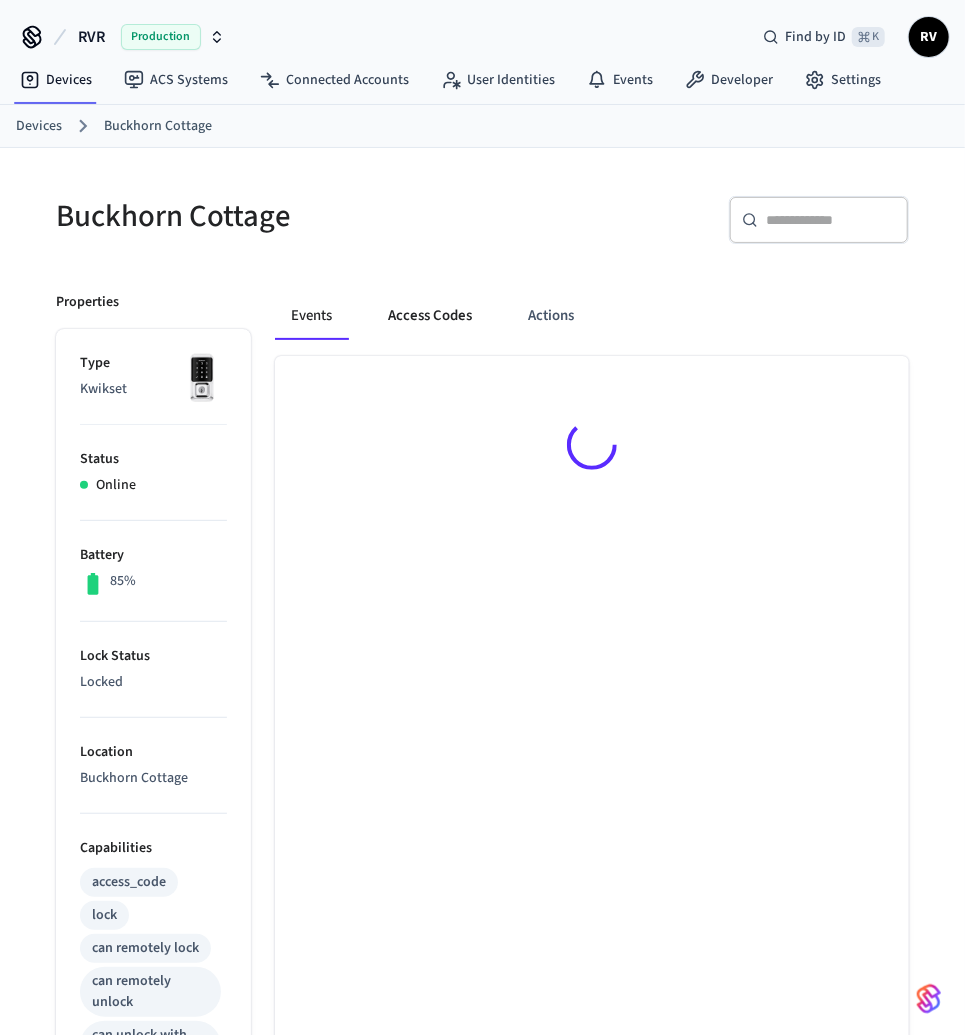 click on "Access Codes" at bounding box center [430, 316] 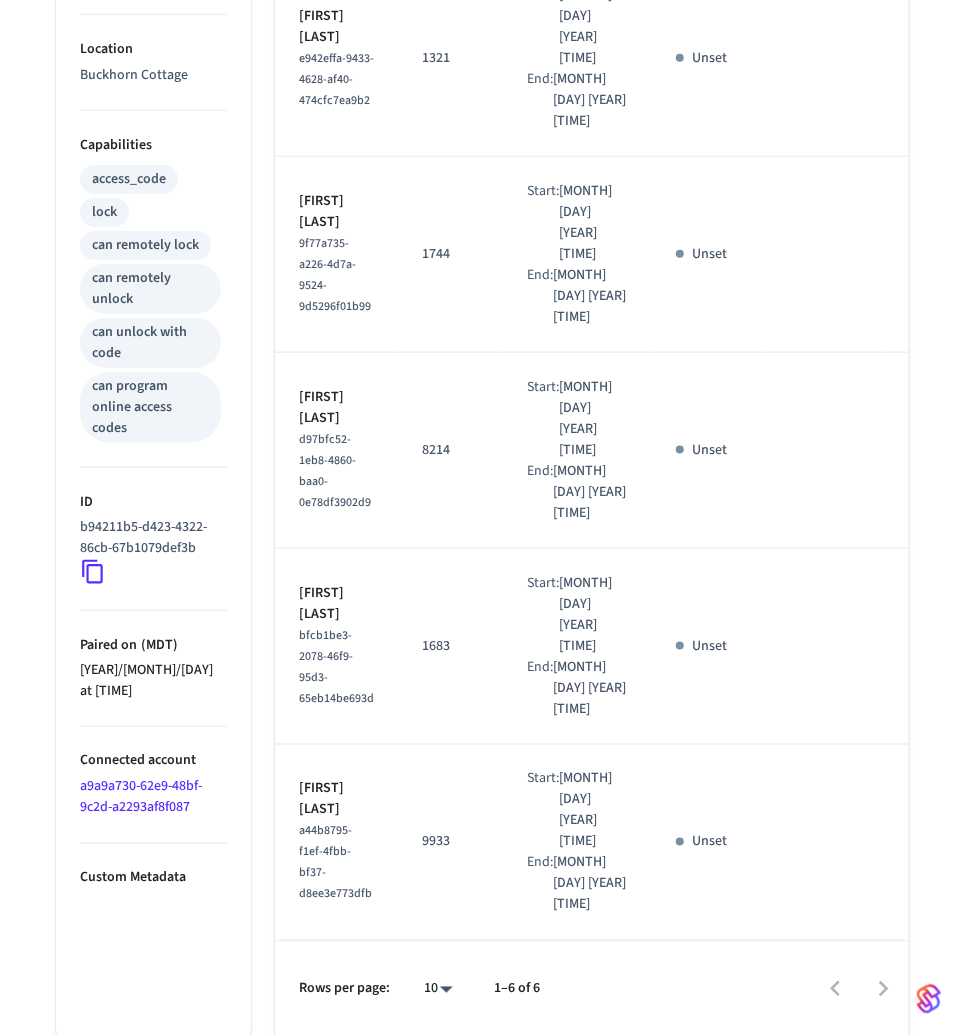 scroll, scrollTop: 0, scrollLeft: 0, axis: both 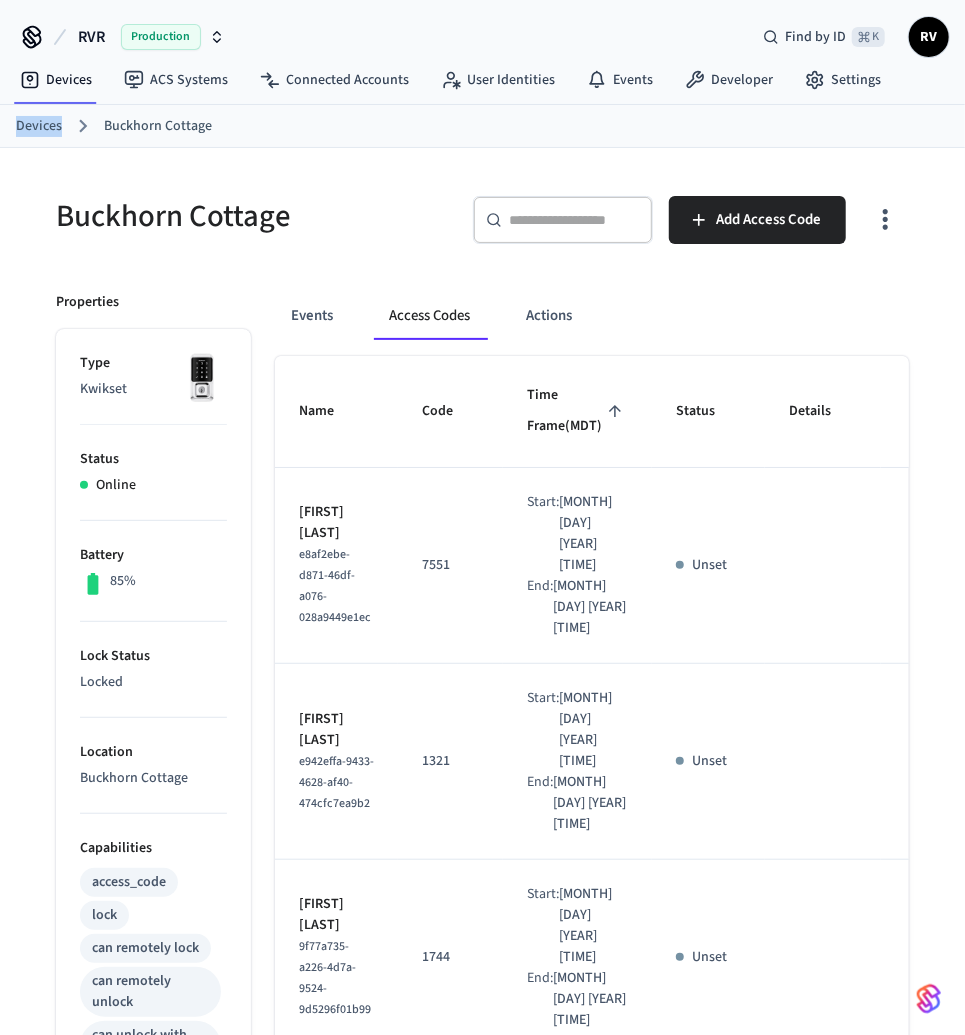 click on "Devices" at bounding box center [39, 126] 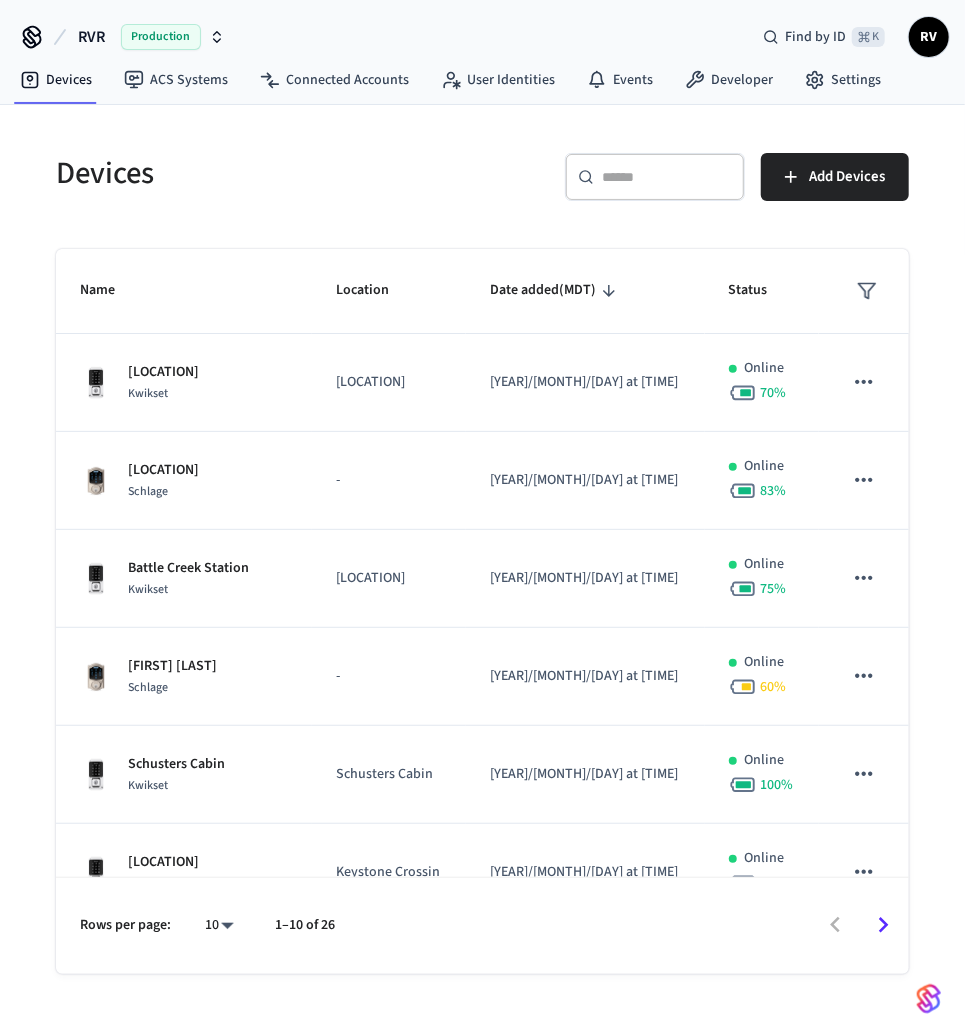click on "​ ​" at bounding box center (655, 177) 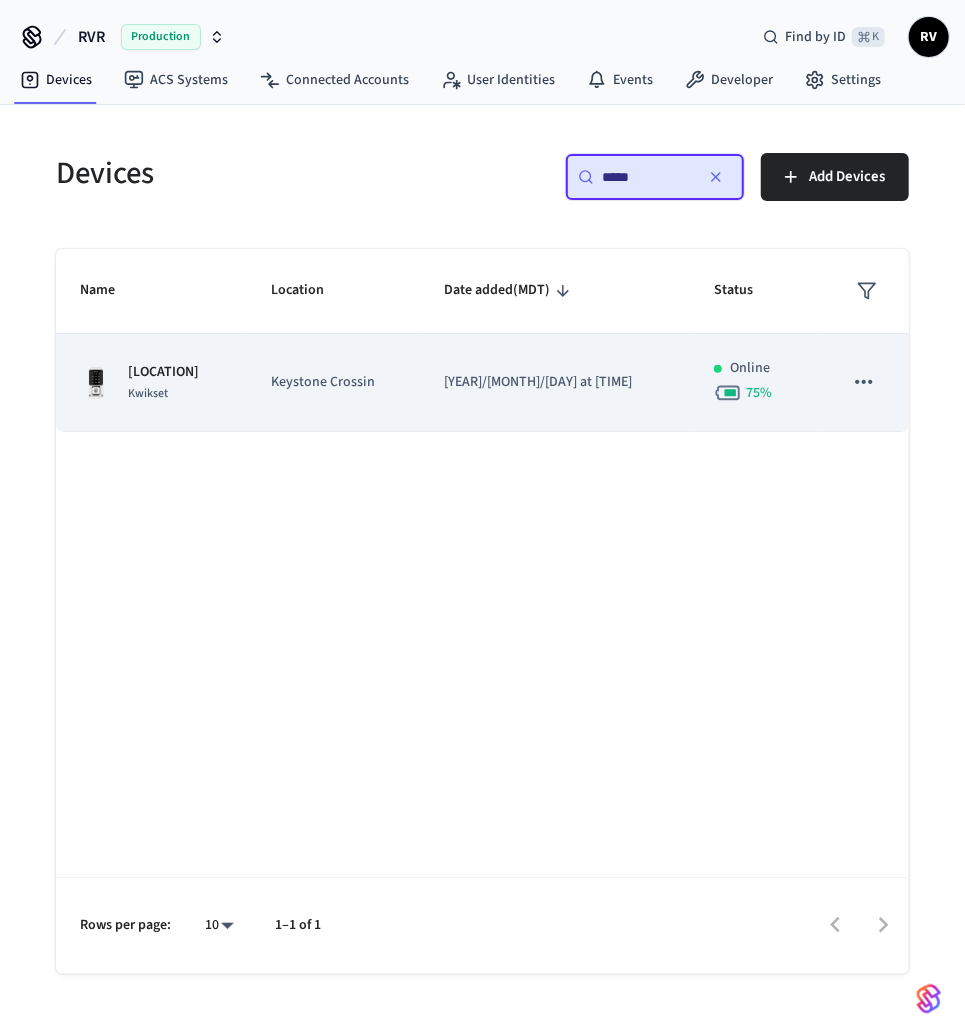 type on "*****" 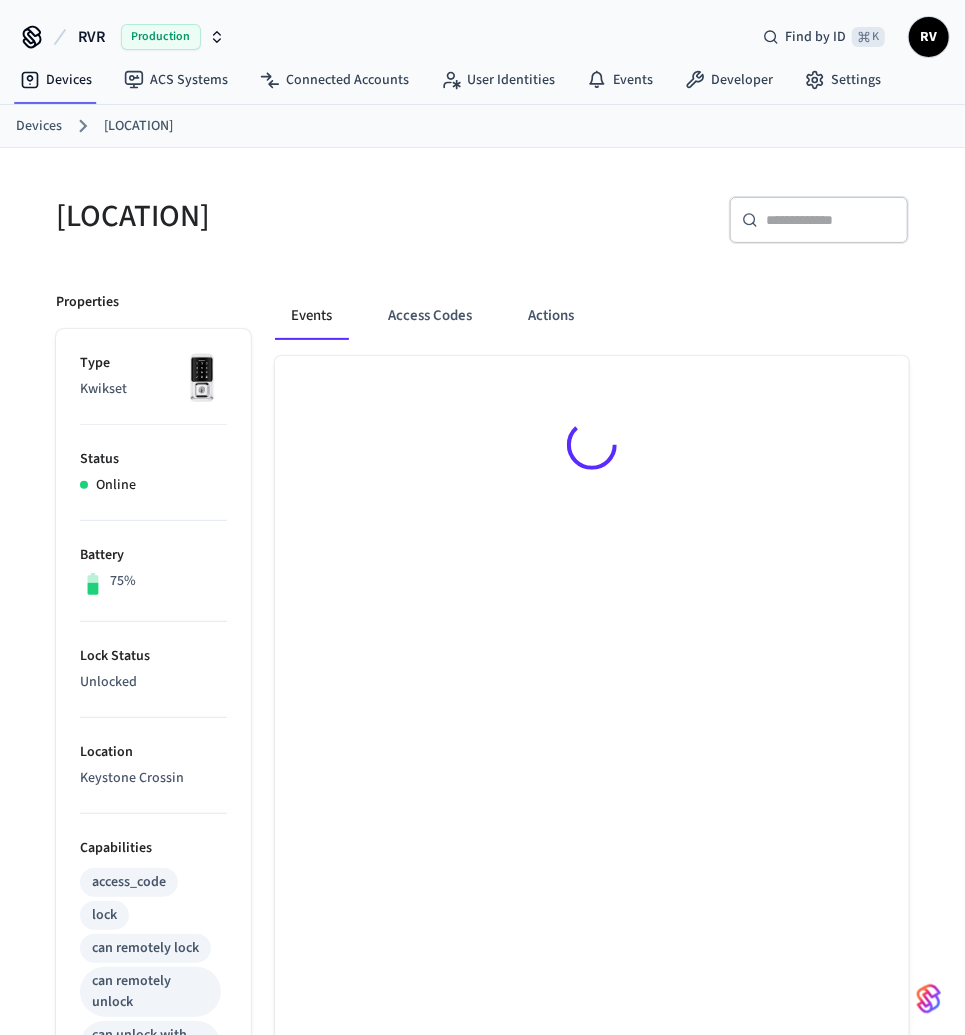 click at bounding box center [592, 448] 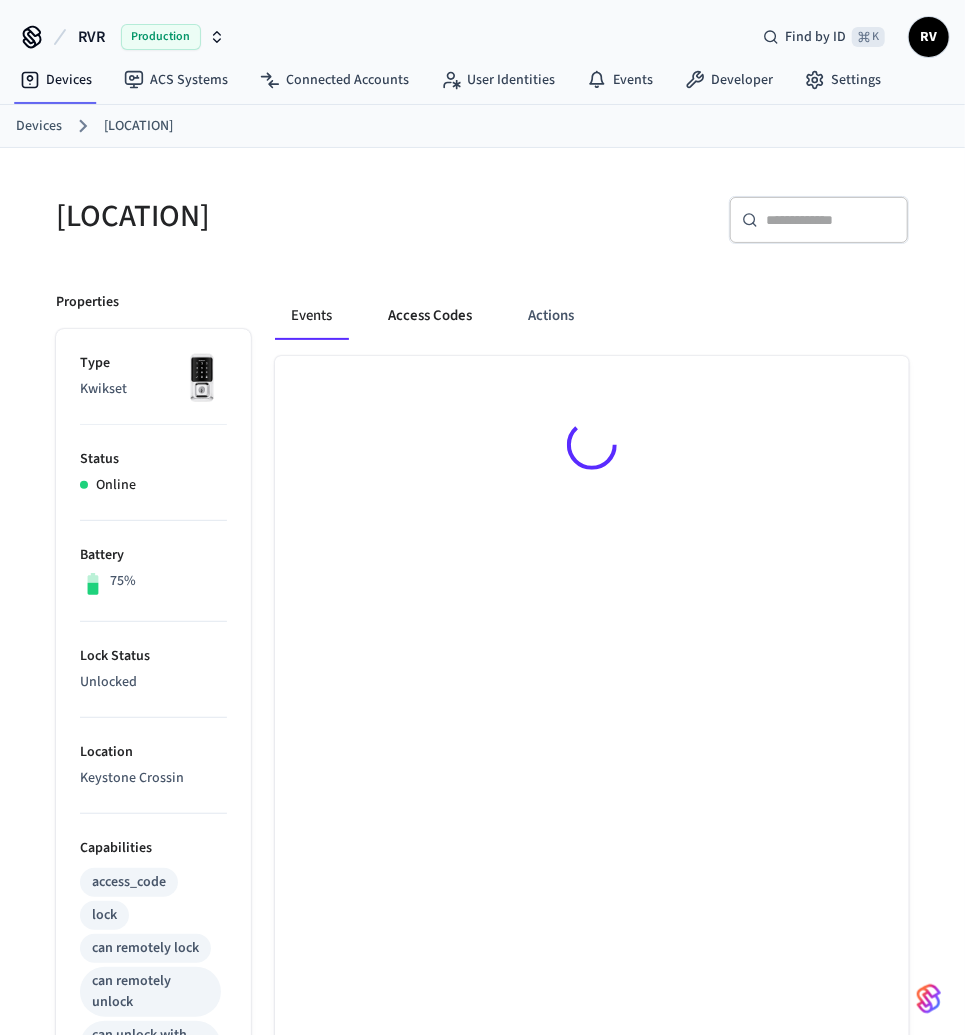 click on "Access Codes" at bounding box center [430, 316] 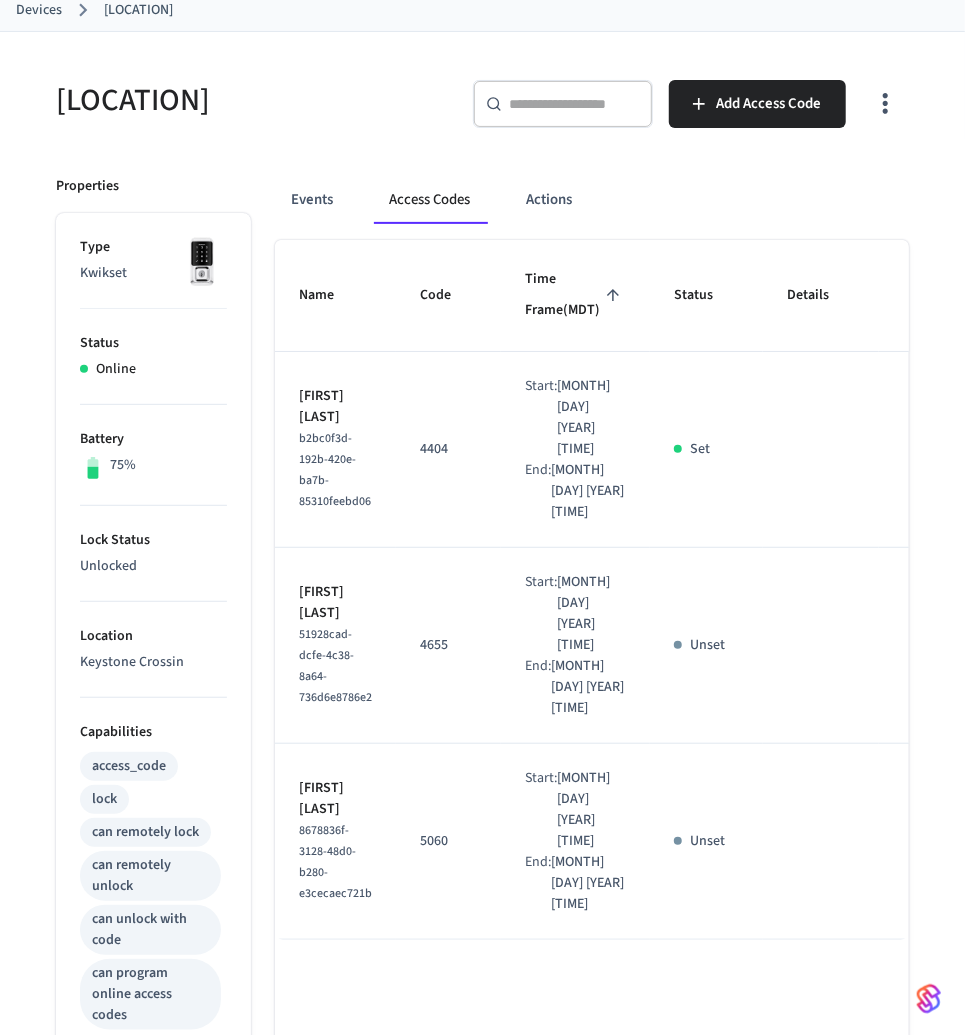 scroll, scrollTop: 113, scrollLeft: 0, axis: vertical 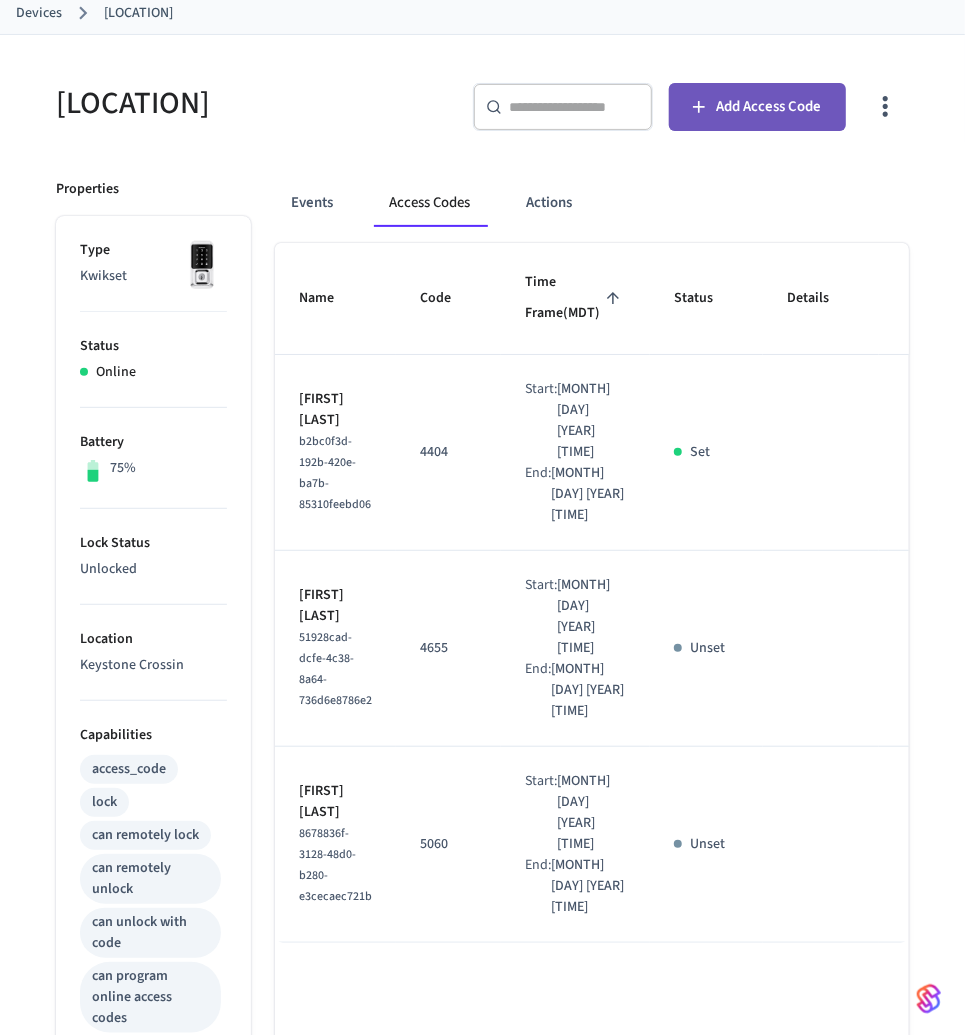 click on "Add Access Code" at bounding box center (757, 107) 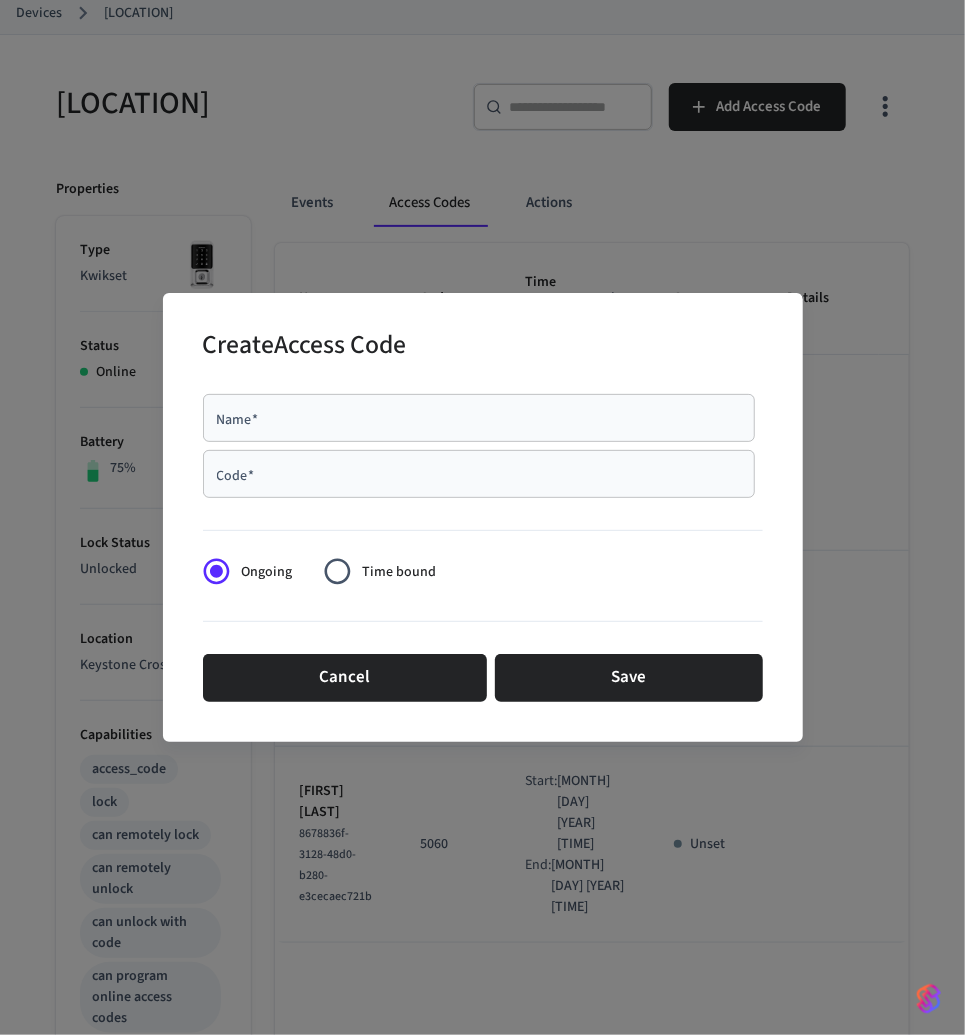 click on "Code   *" at bounding box center (479, 474) 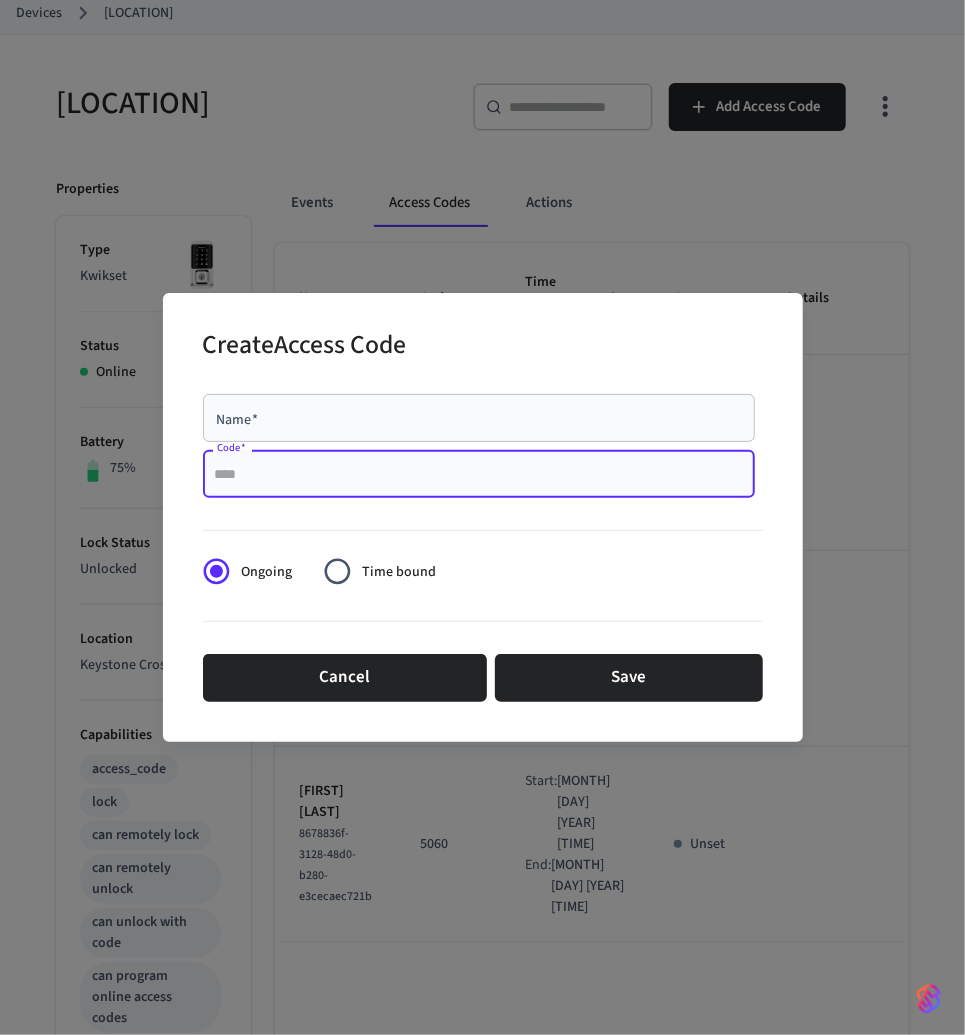 paste on "****" 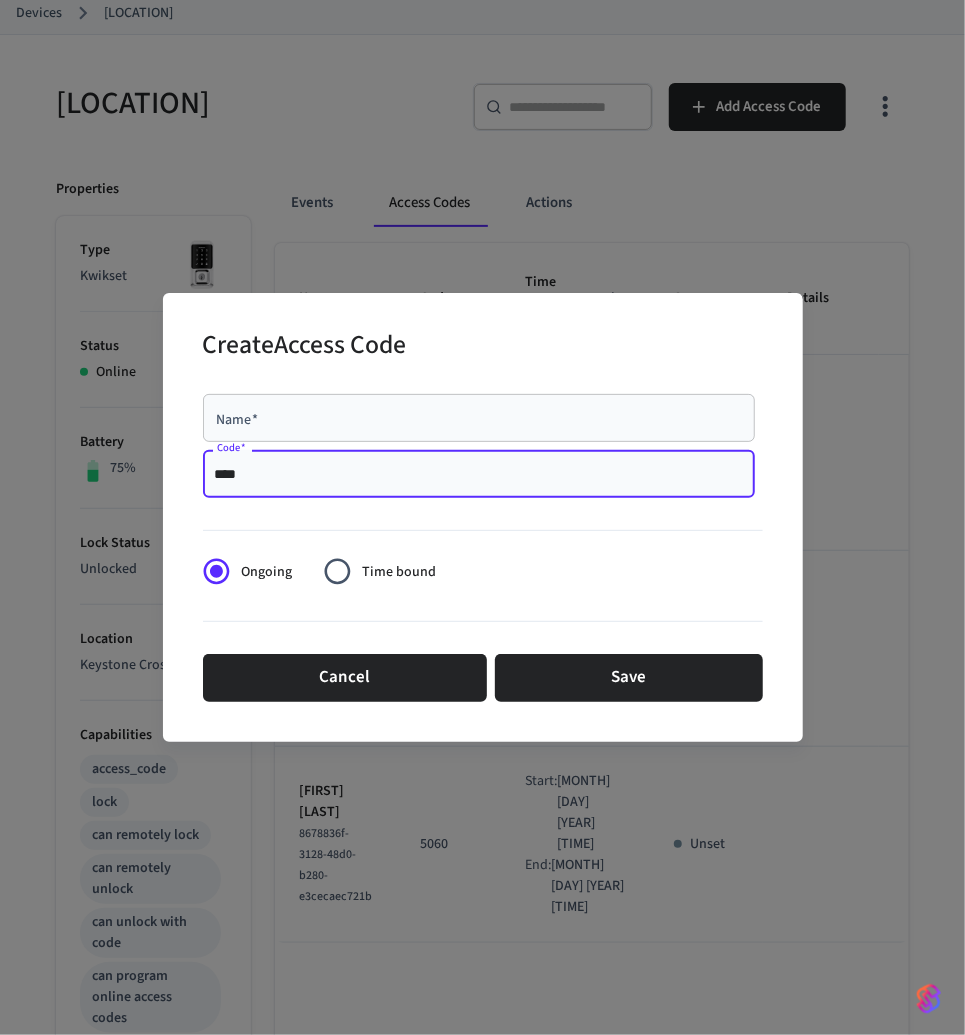 type on "****" 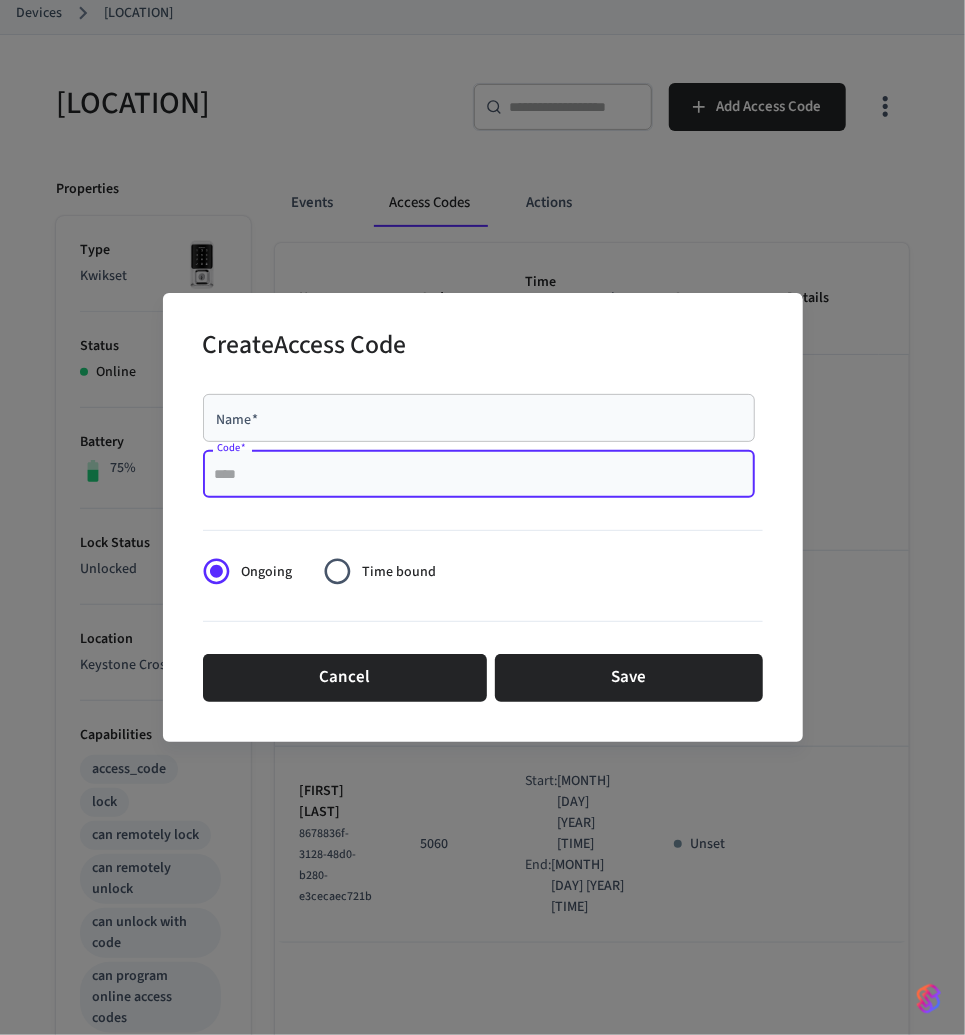 type 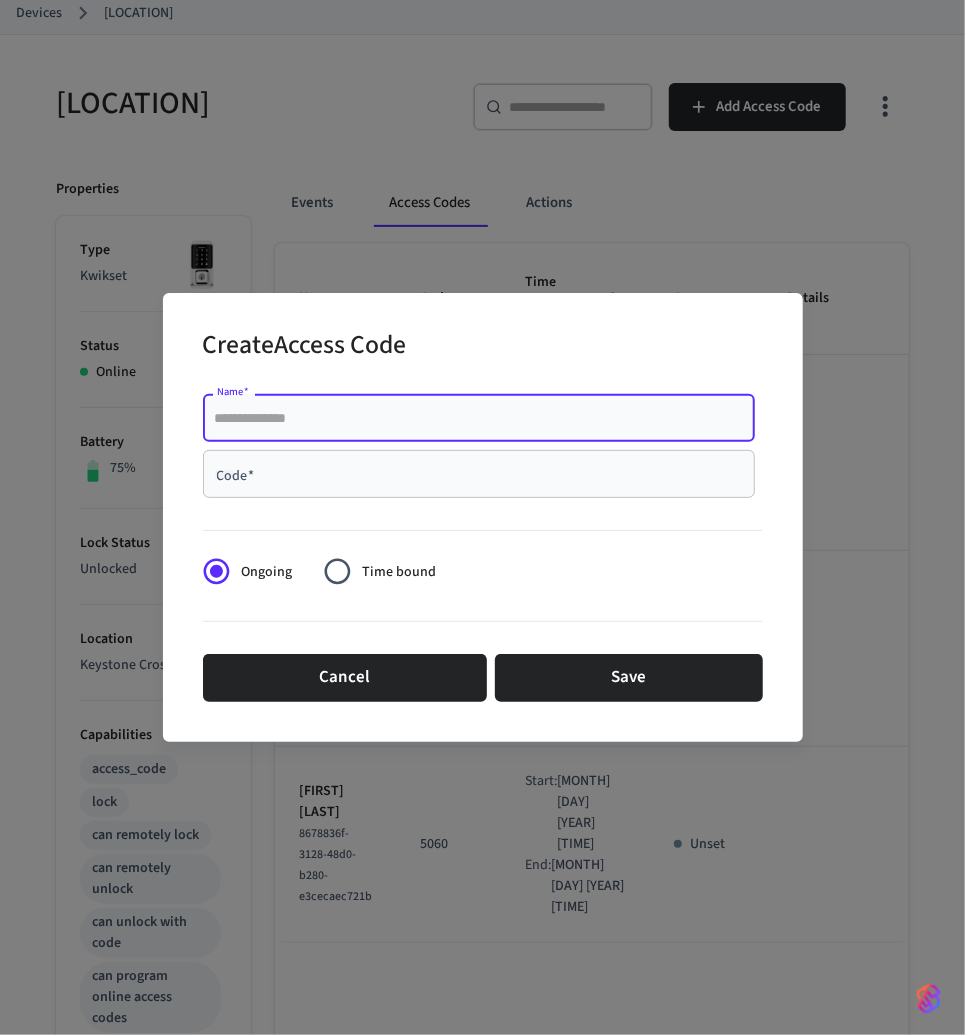 paste on "****" 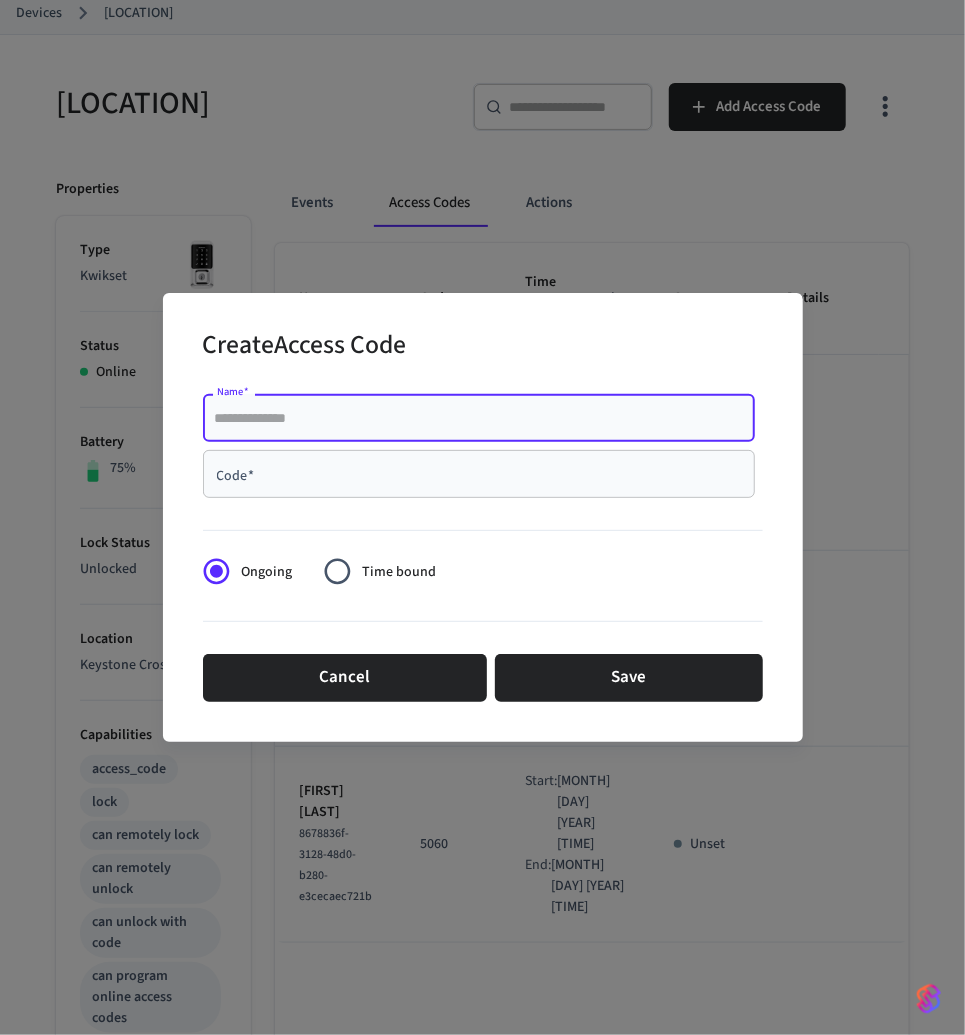 type on "****" 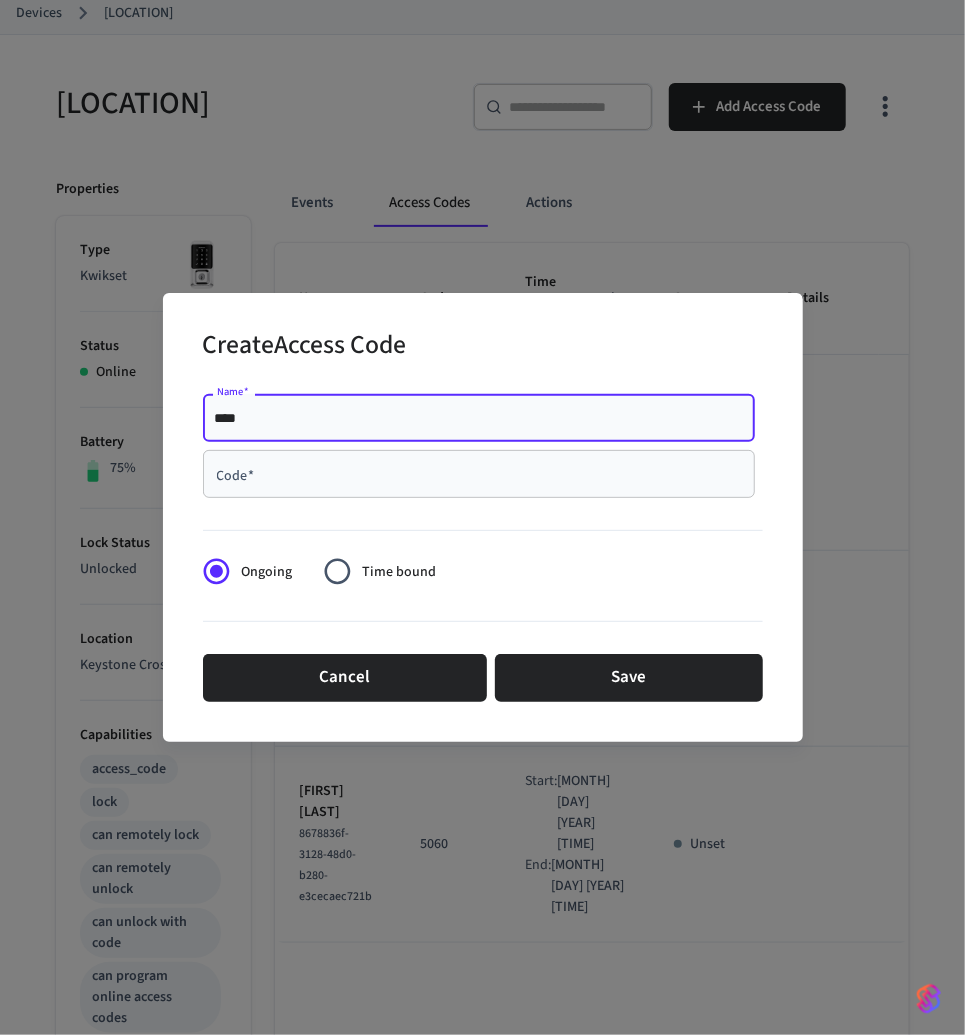 drag, startPoint x: 253, startPoint y: 424, endPoint x: 166, endPoint y: 420, distance: 87.0919 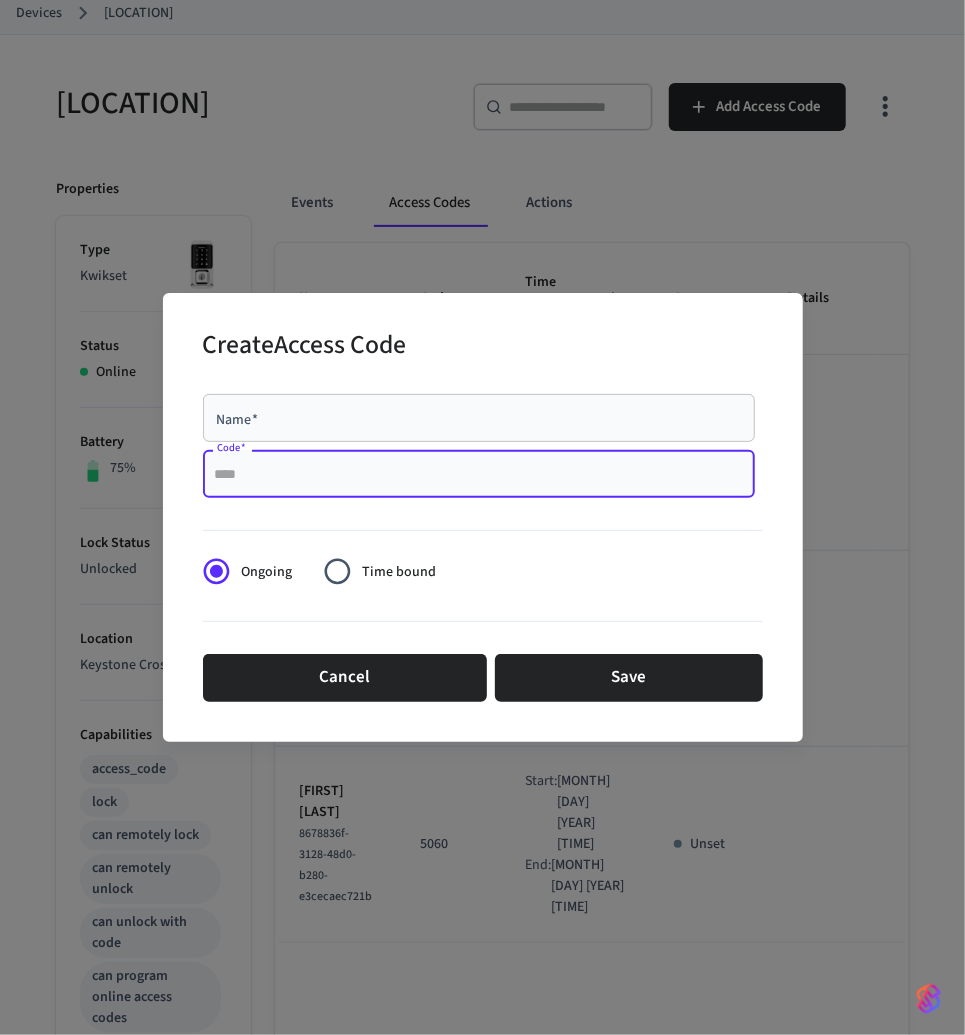 click on "Code   *" at bounding box center (479, 474) 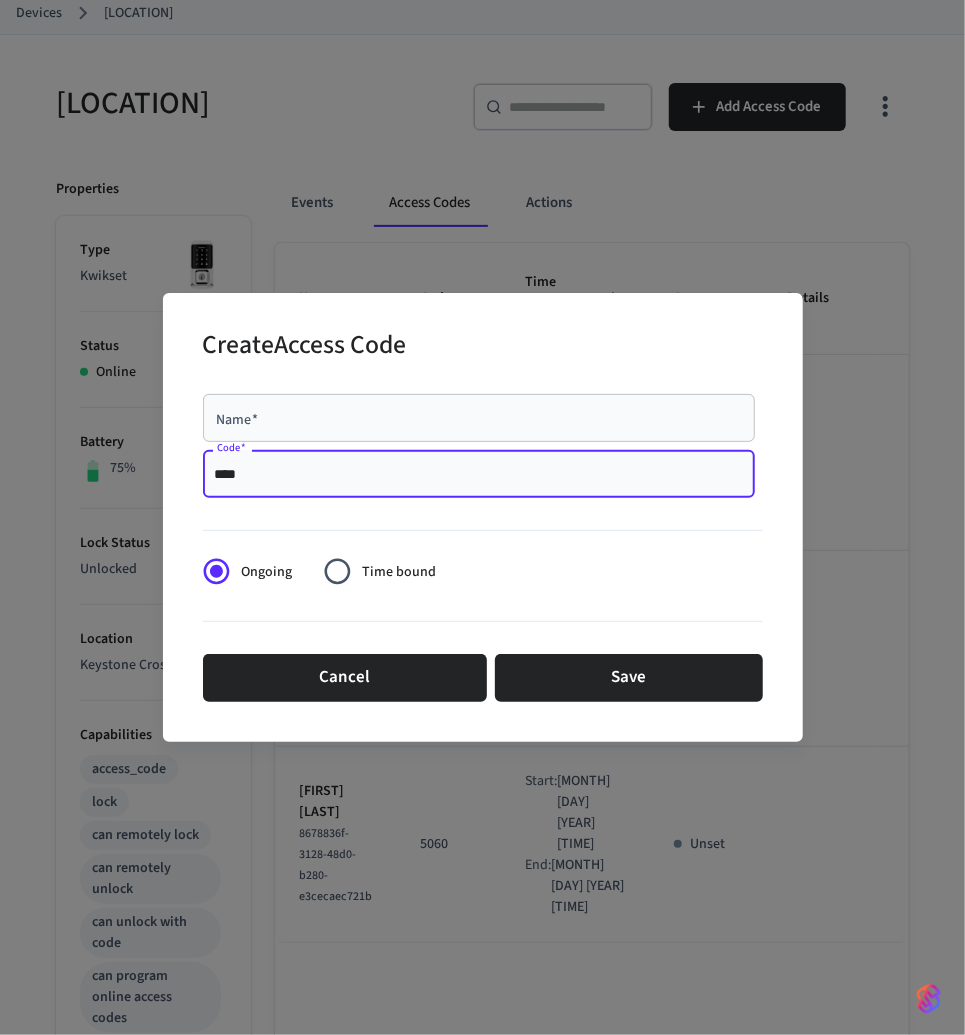 type on "****" 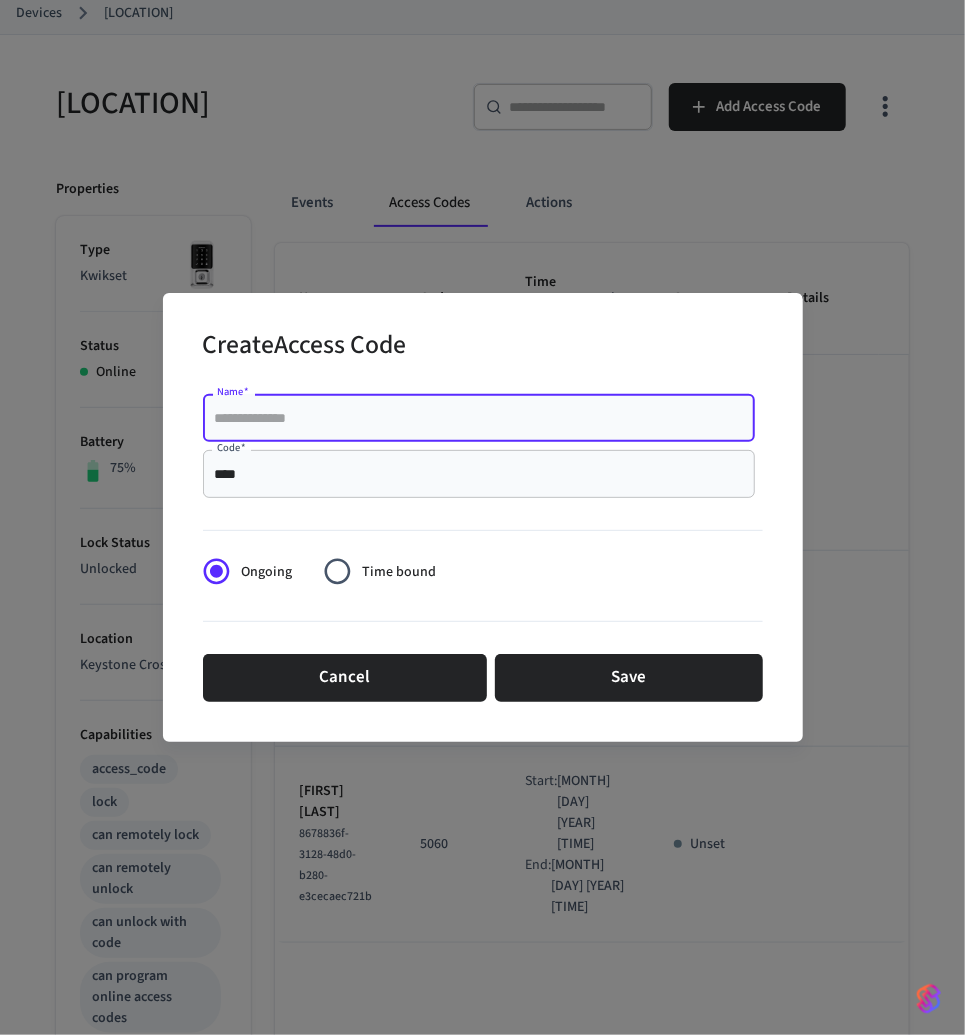 paste on "**********" 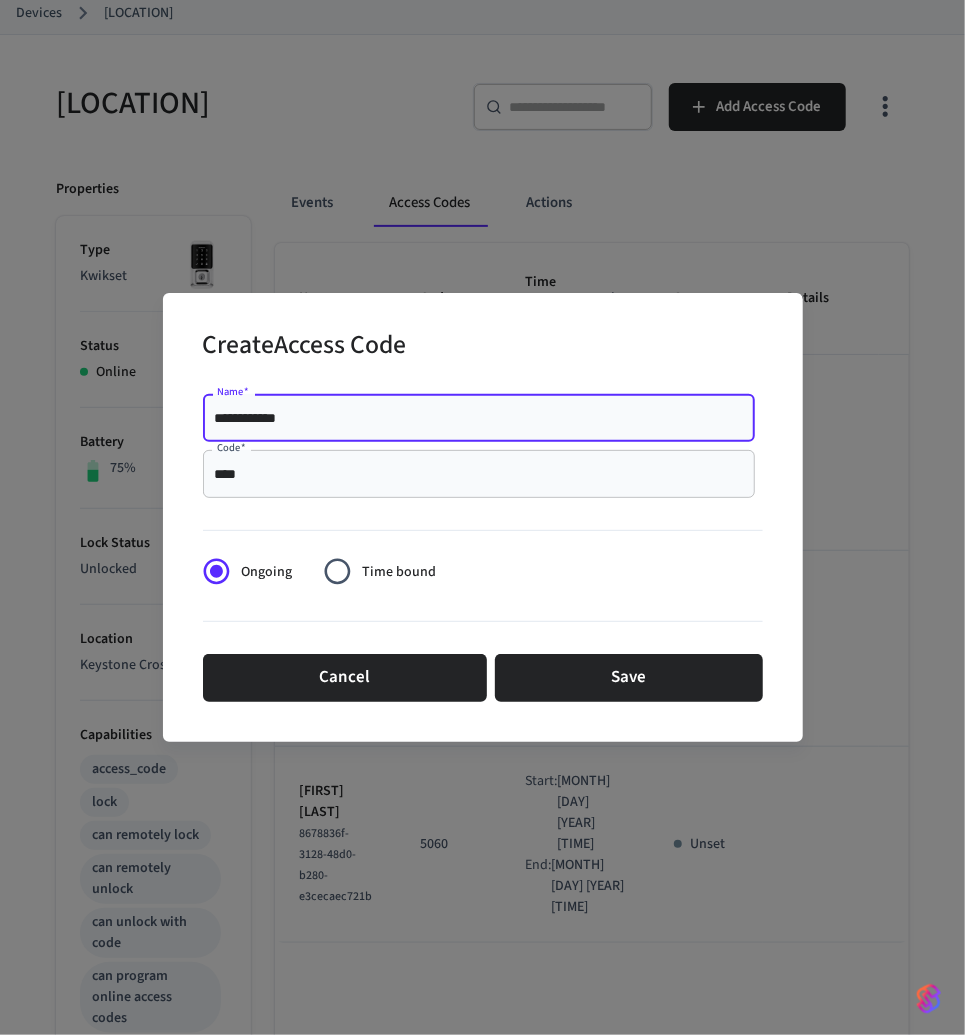 click on "**********" at bounding box center (479, 418) 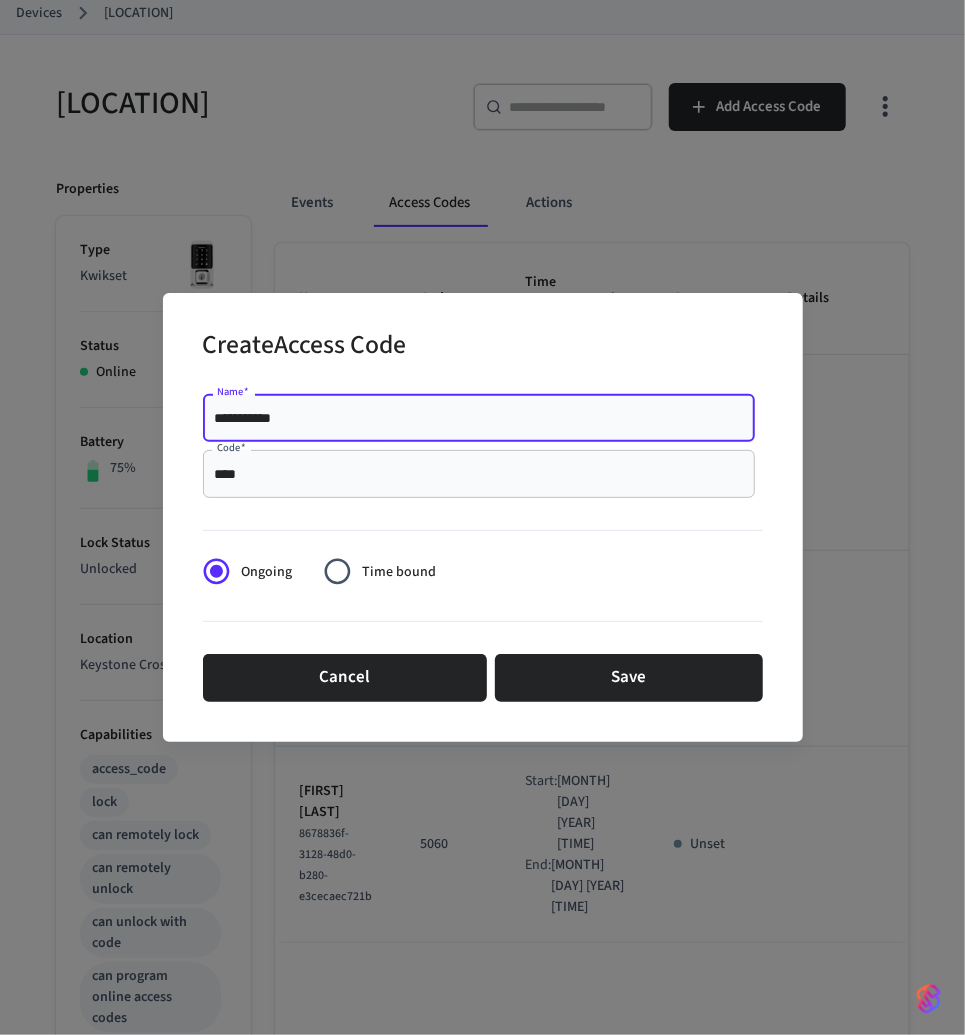 type on "**********" 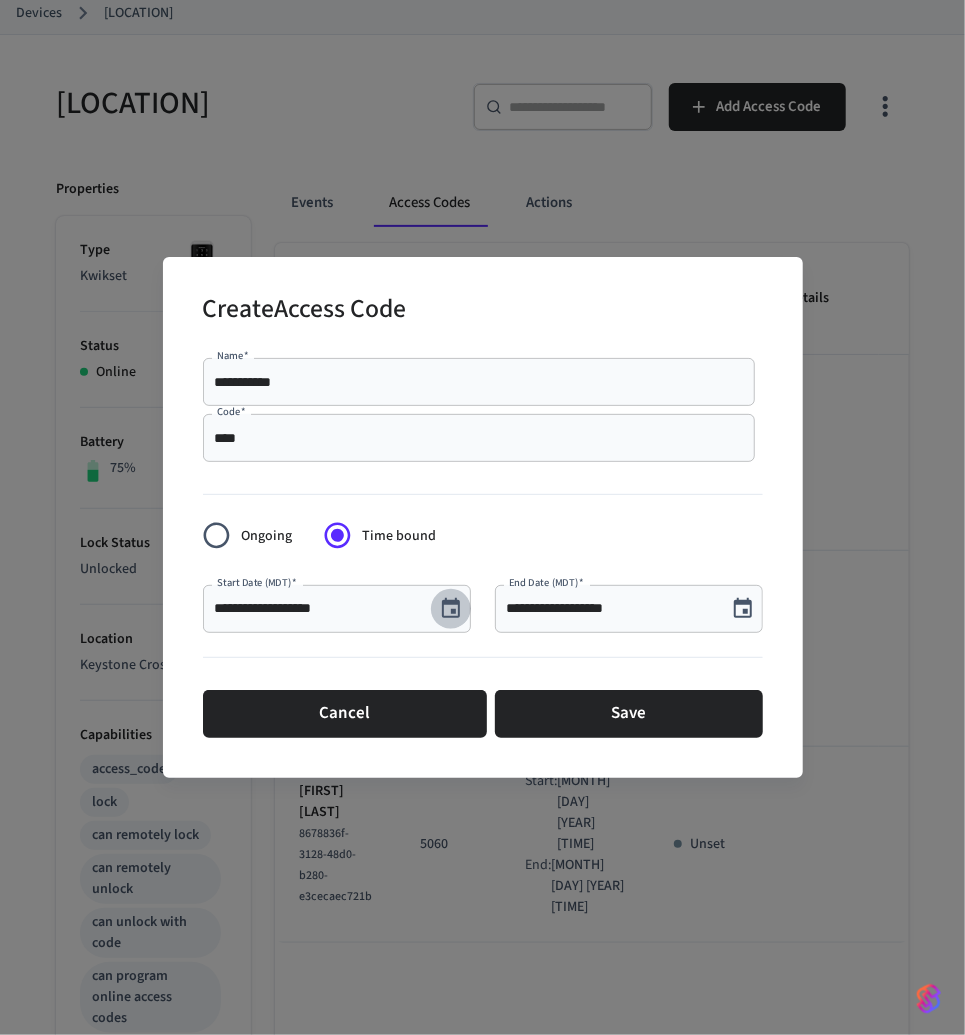 click 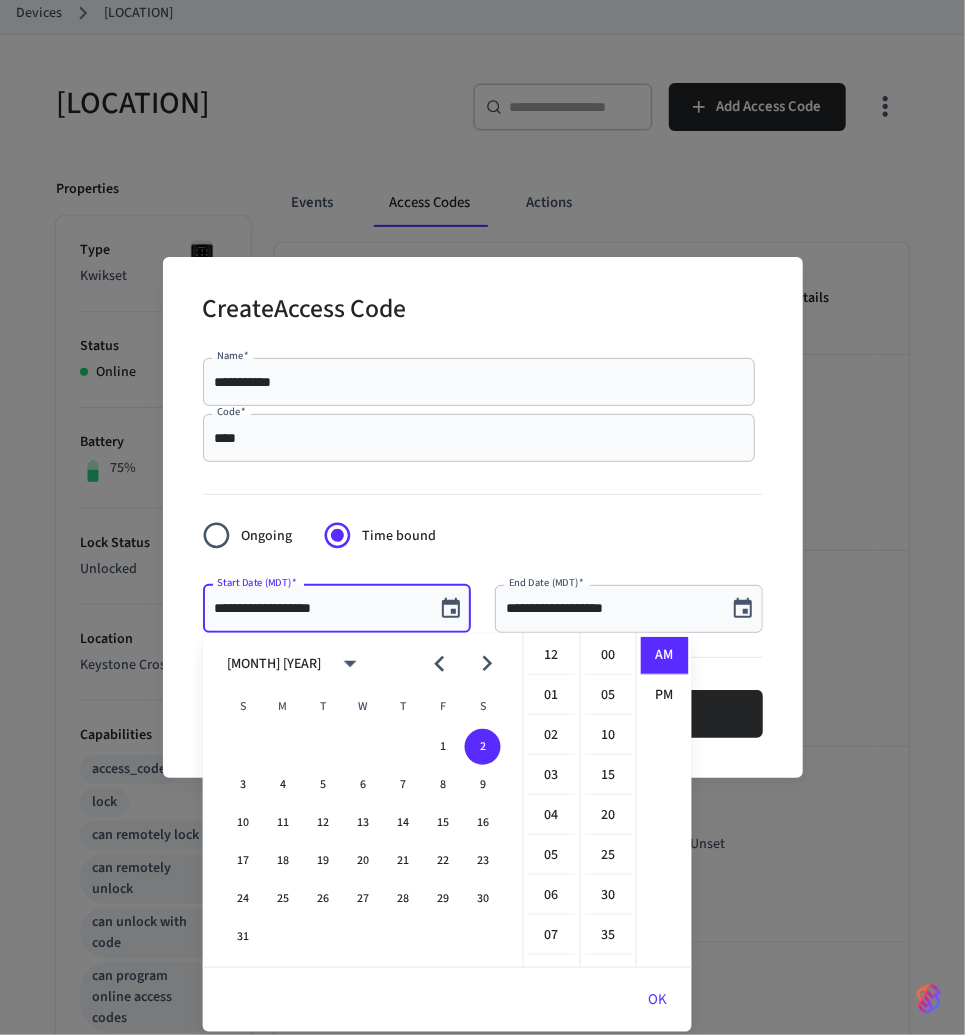 scroll, scrollTop: 357, scrollLeft: 0, axis: vertical 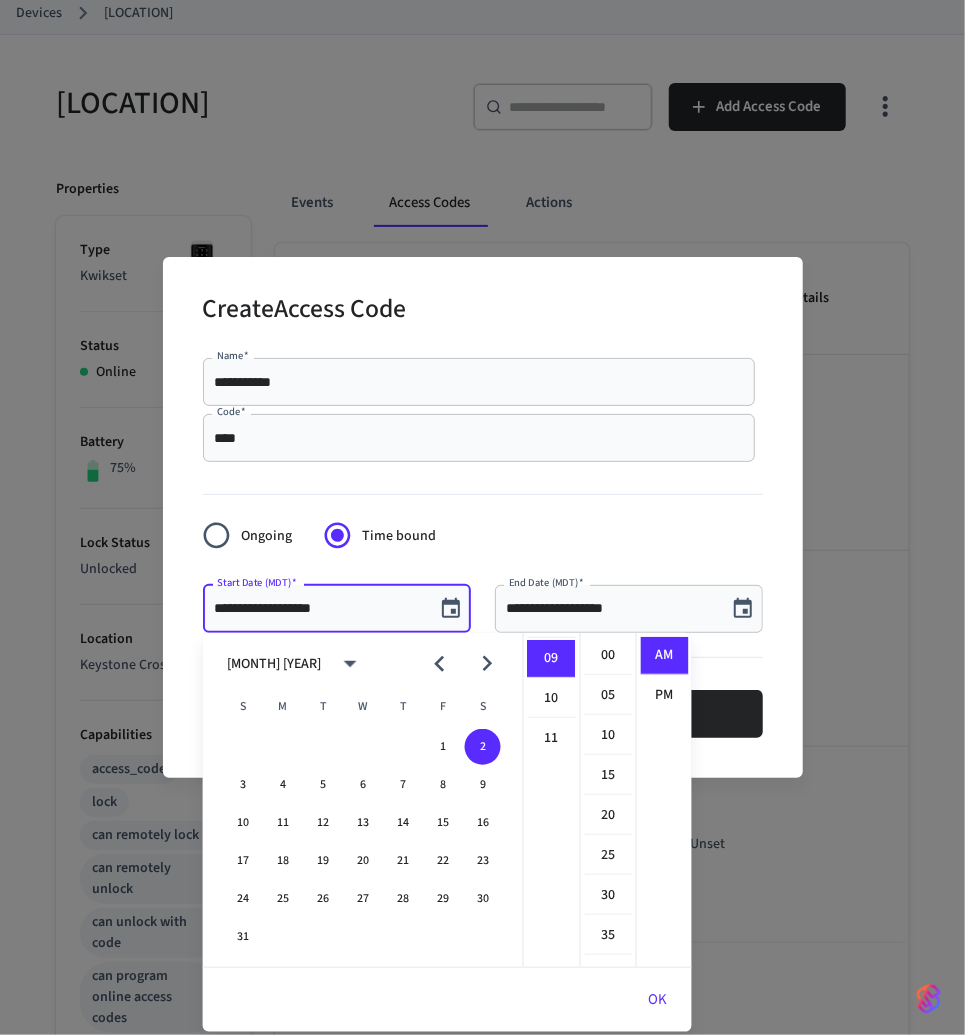 click at bounding box center (486, 663) 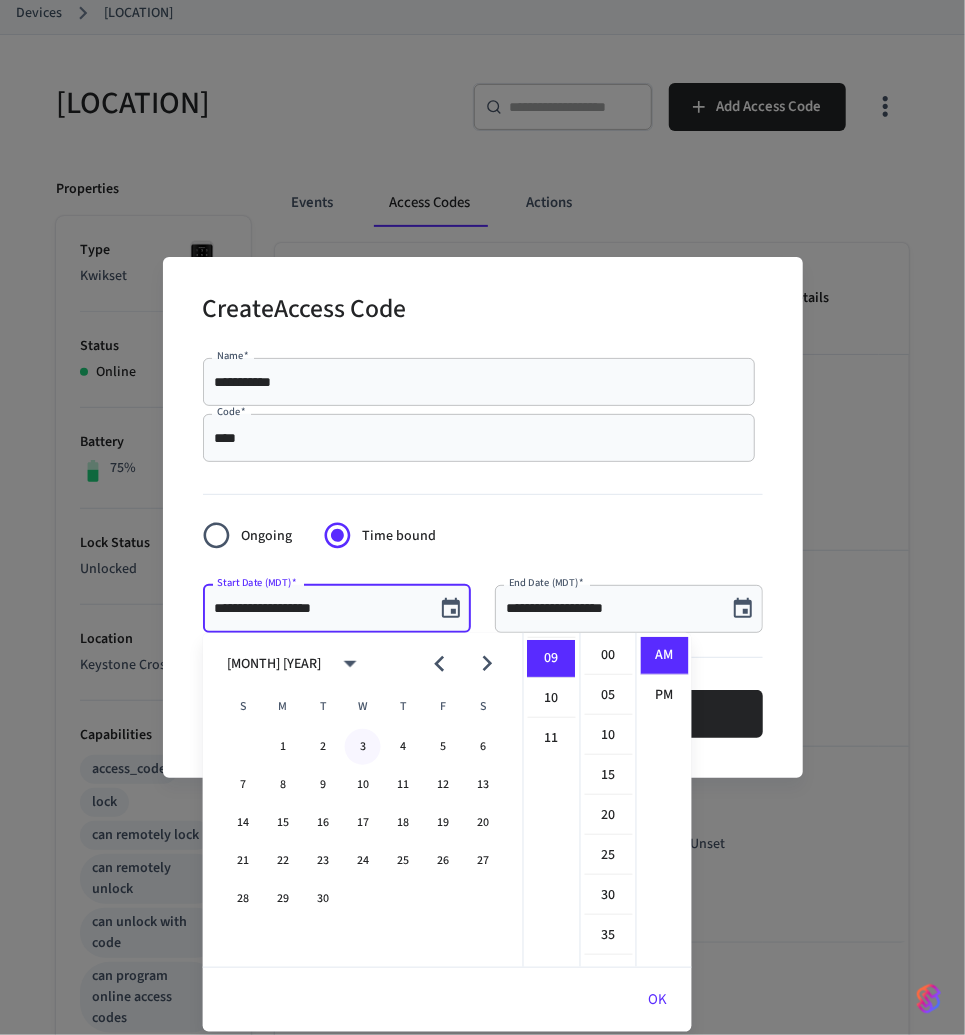 click on "3" at bounding box center [363, 747] 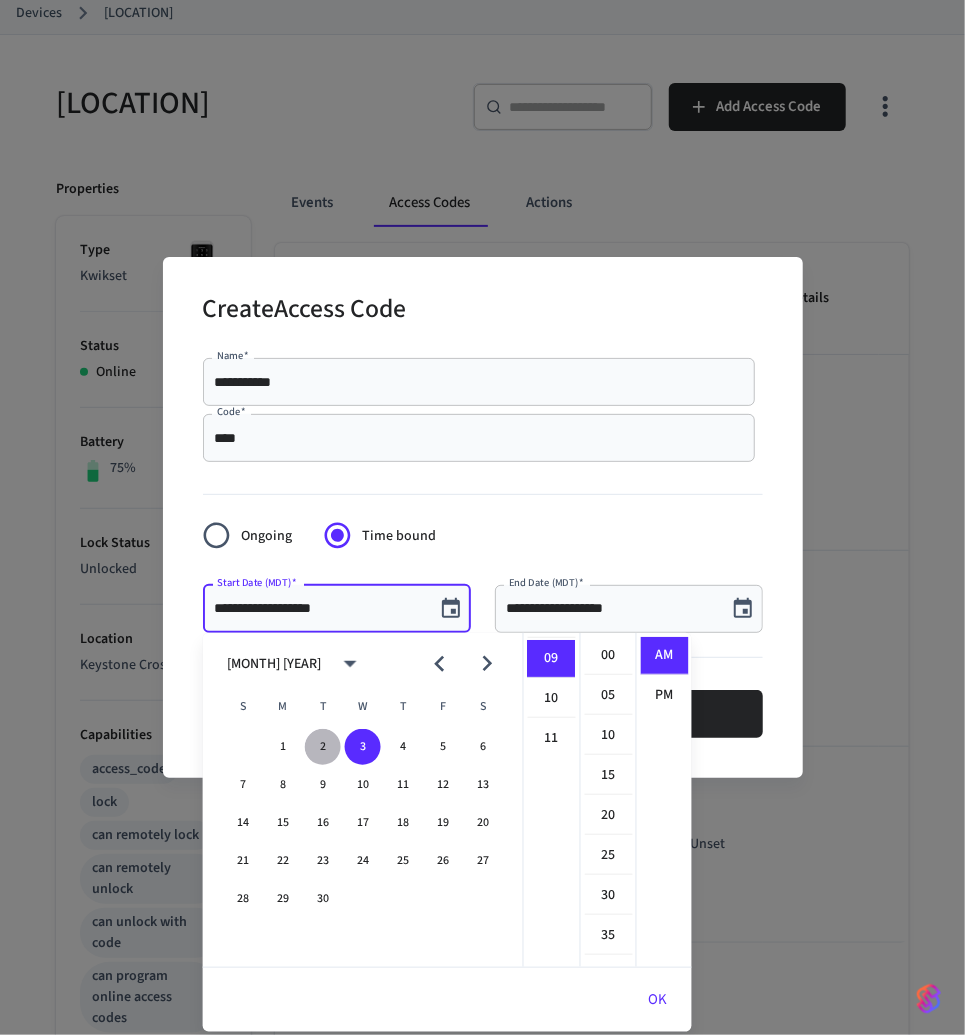 click on "2" at bounding box center (323, 747) 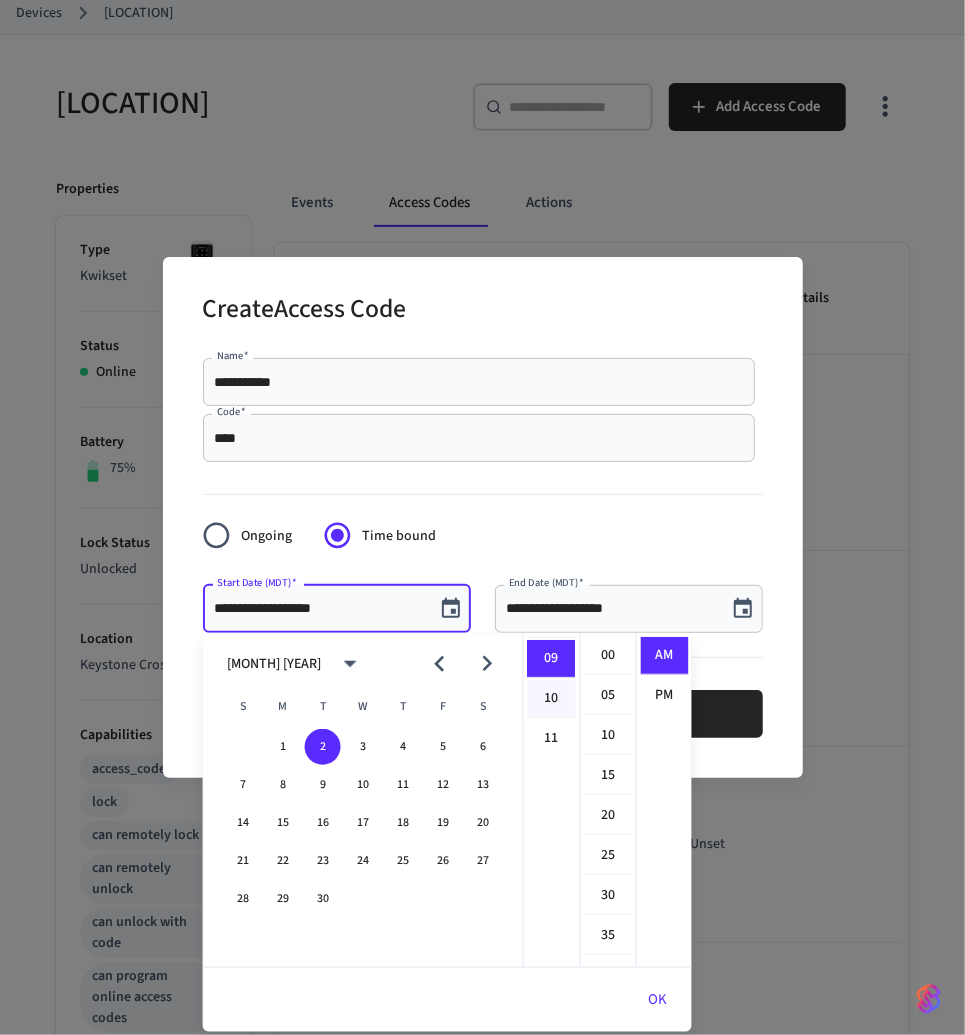 scroll, scrollTop: 0, scrollLeft: 0, axis: both 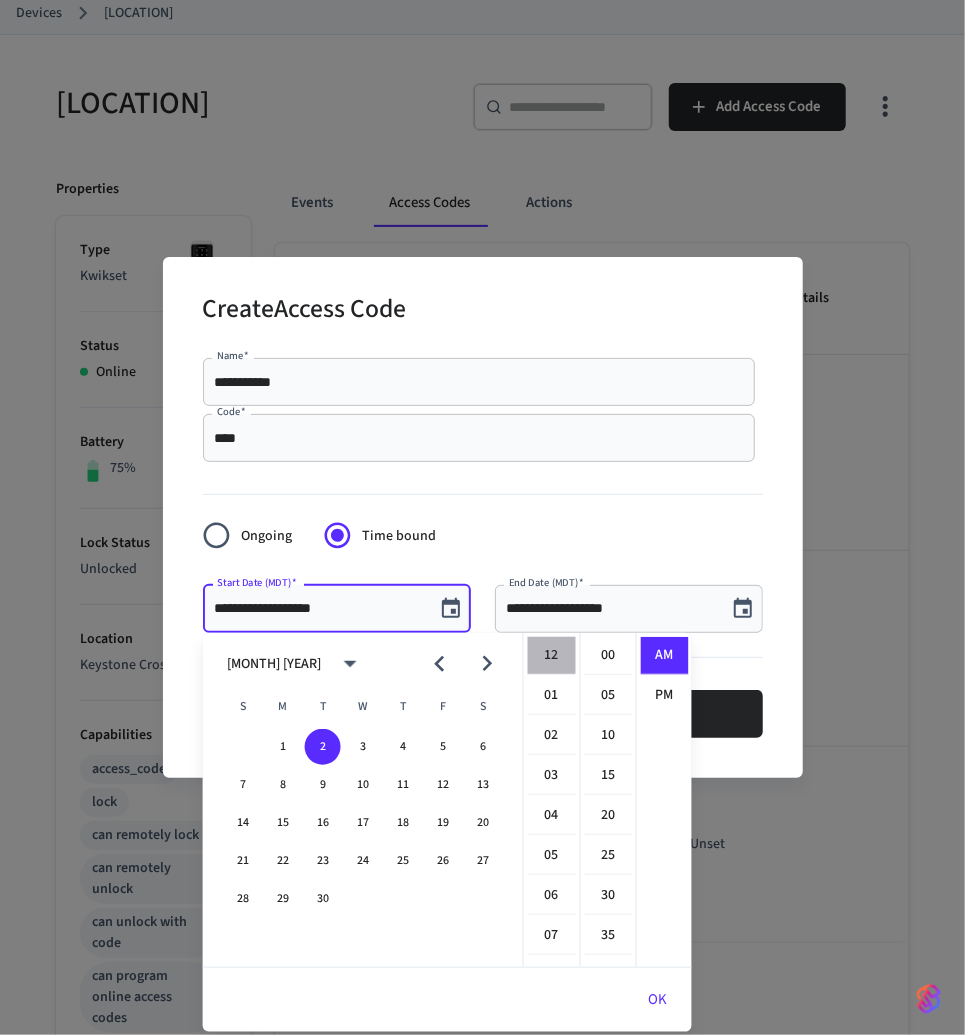 click on "12" at bounding box center [552, 656] 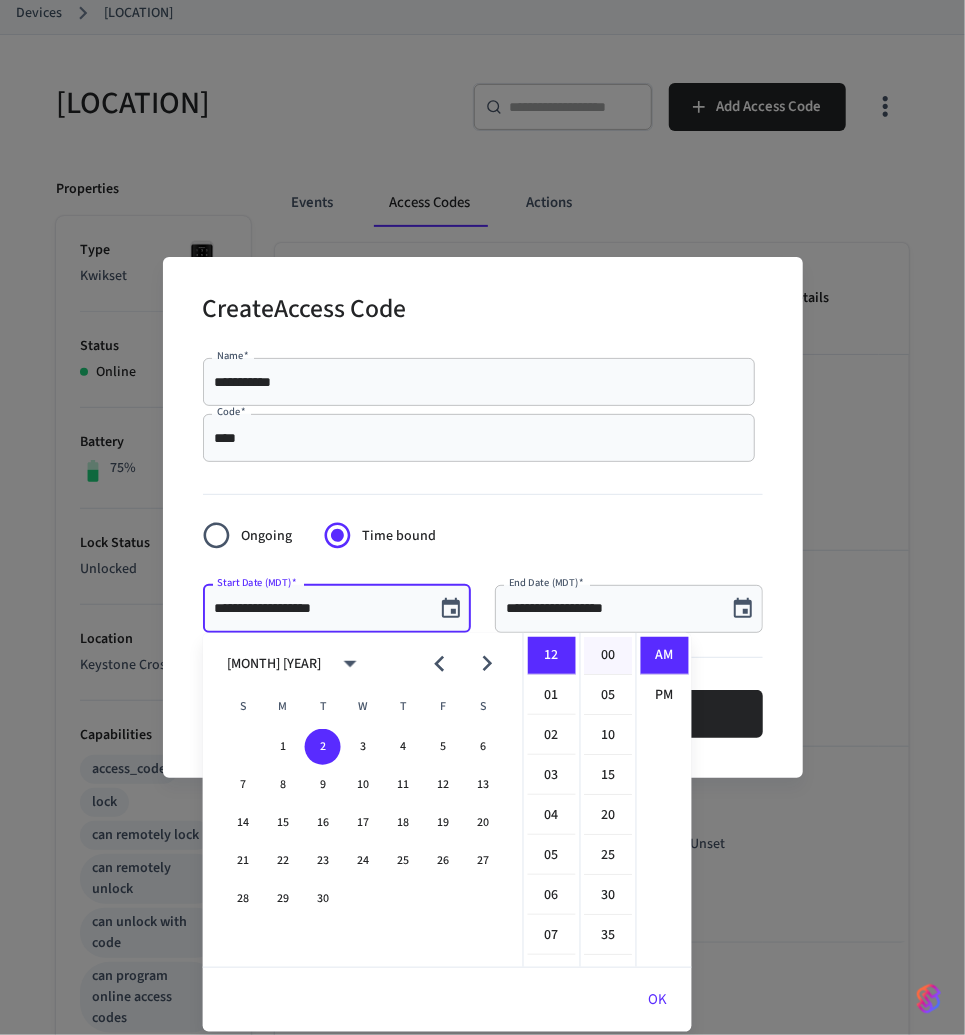 click on "00" at bounding box center [609, 656] 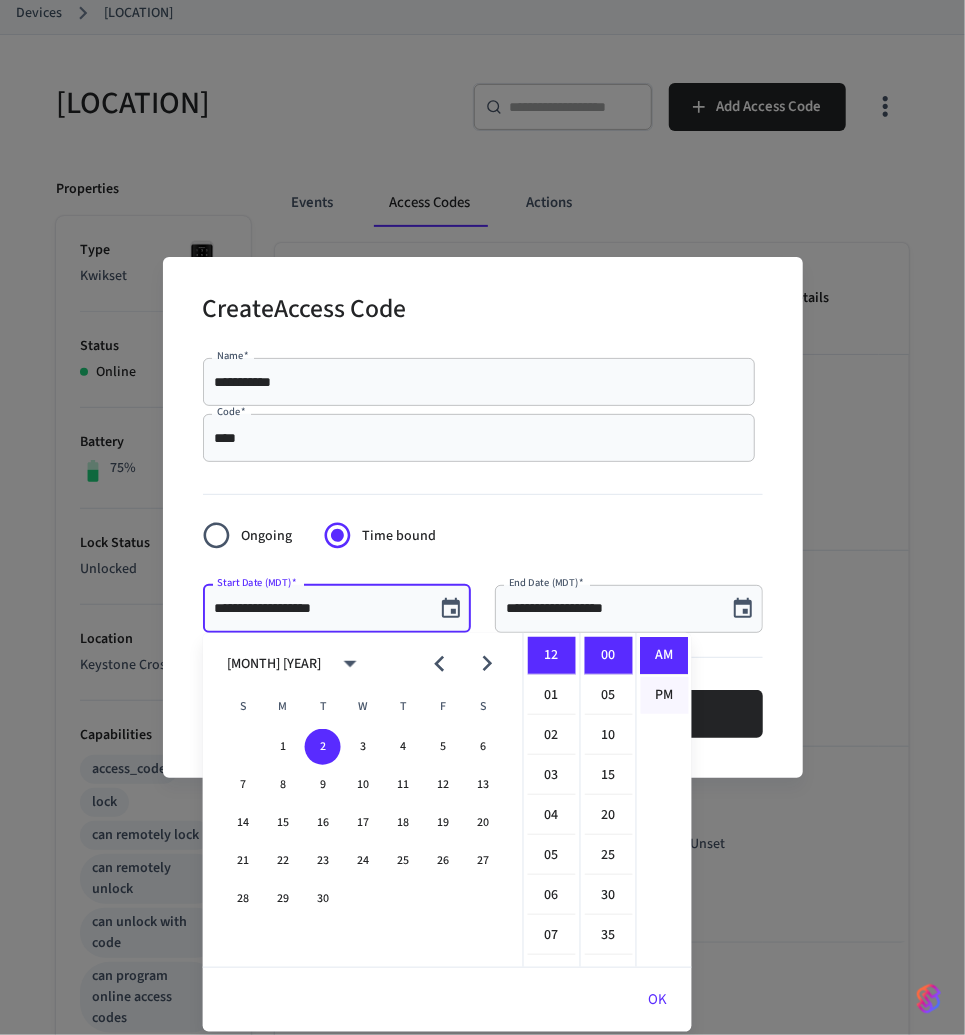 click on "PM" at bounding box center [665, 695] 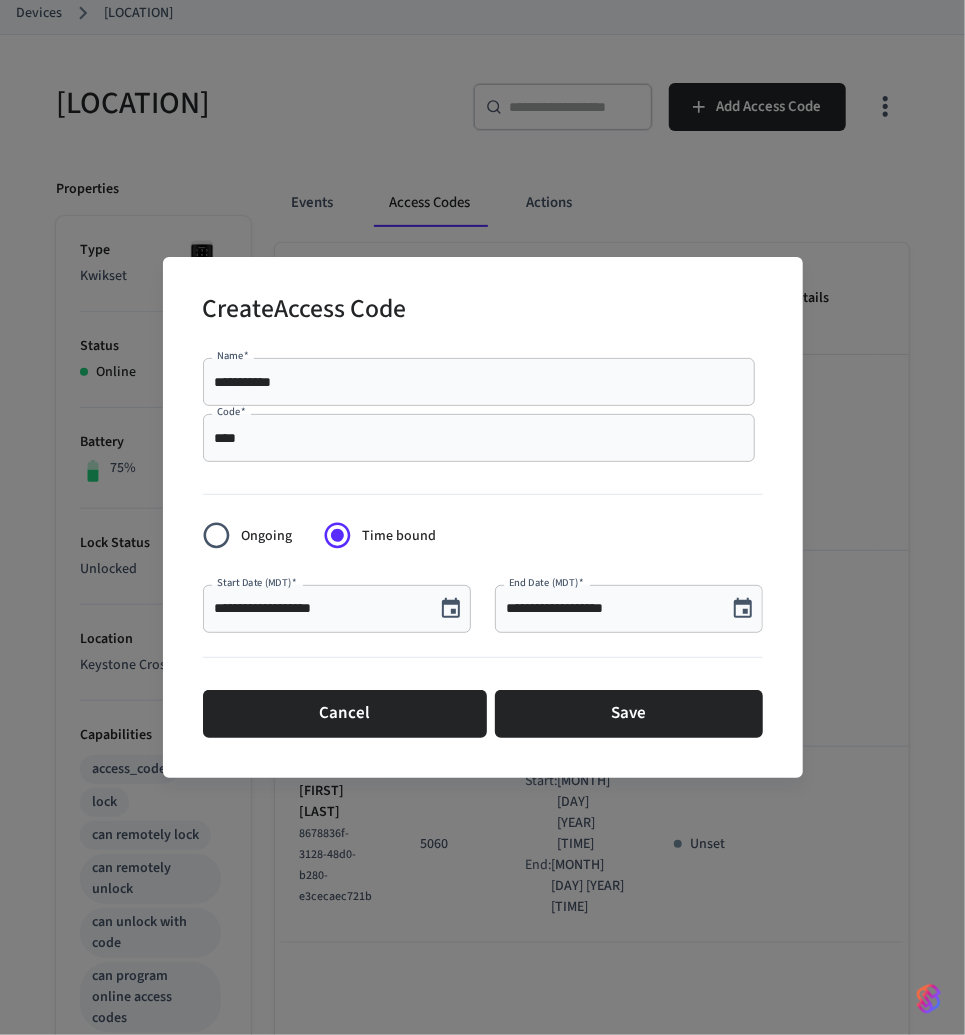 scroll, scrollTop: 36, scrollLeft: 0, axis: vertical 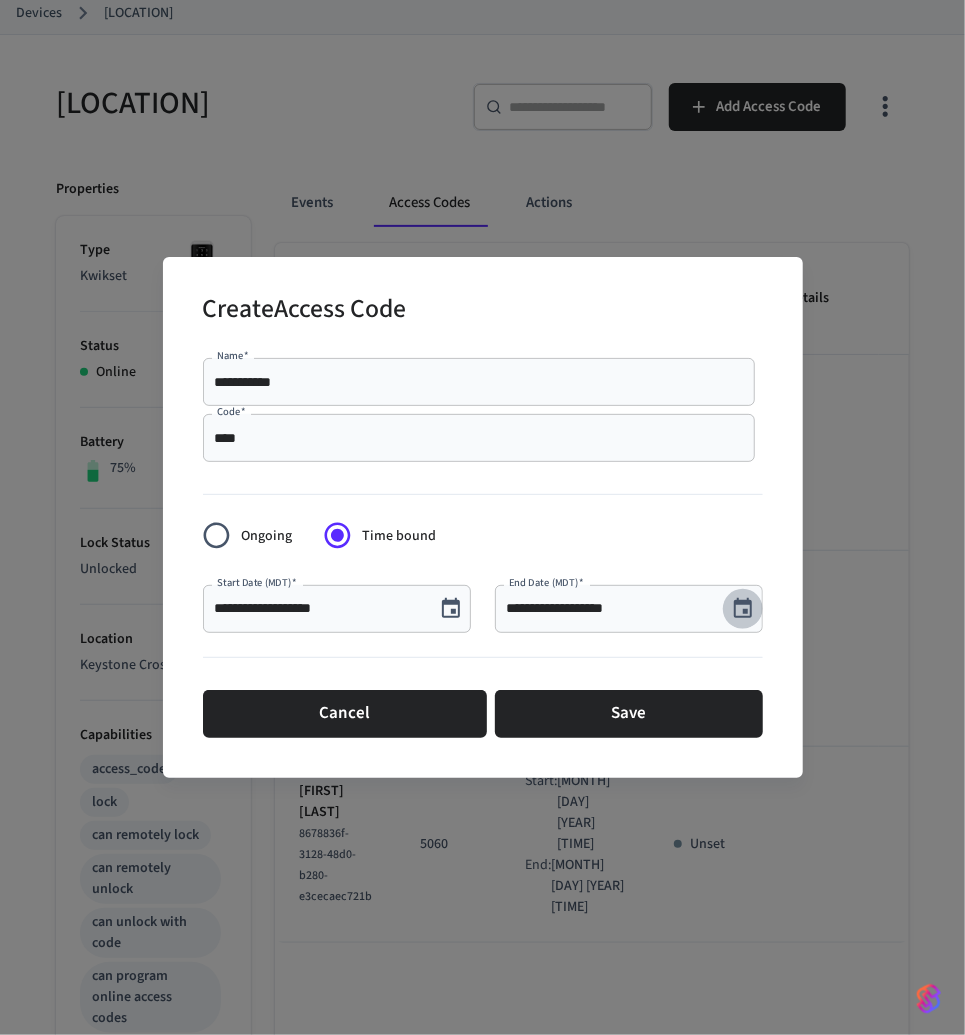 click at bounding box center [743, 609] 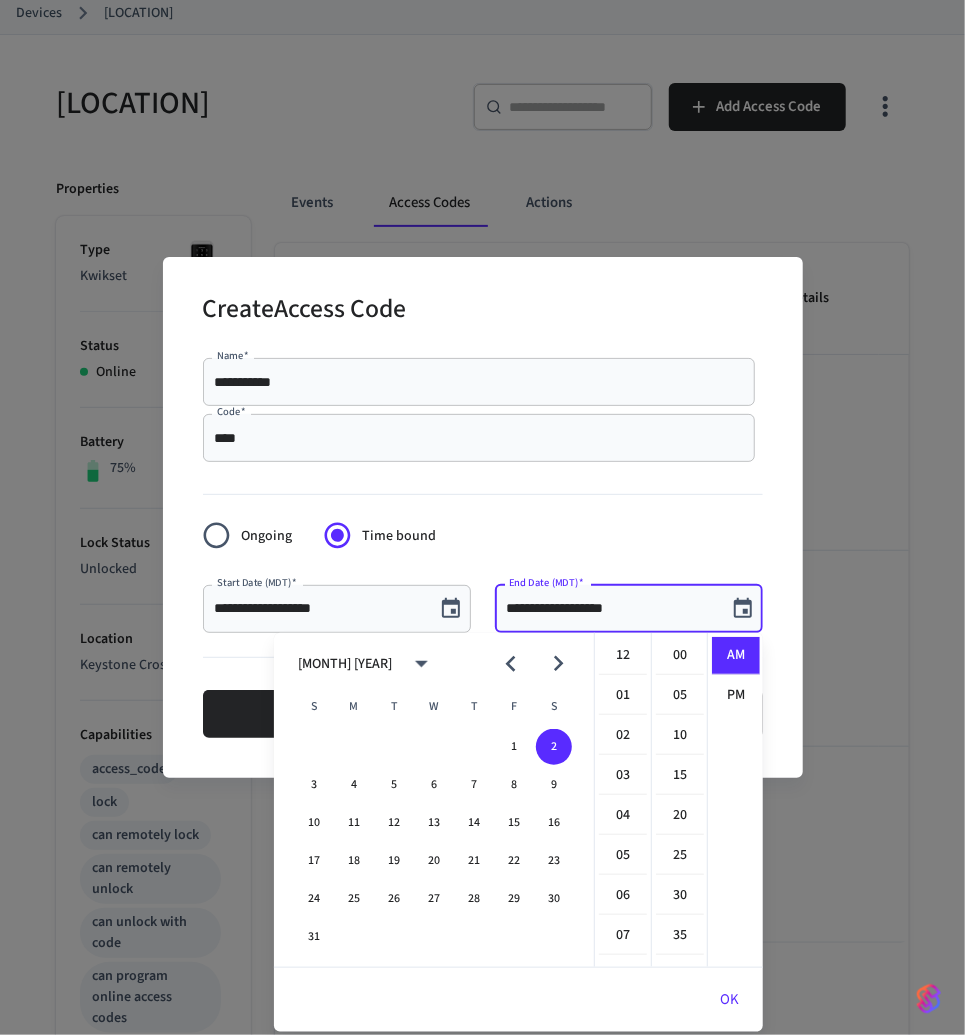 scroll, scrollTop: 357, scrollLeft: 0, axis: vertical 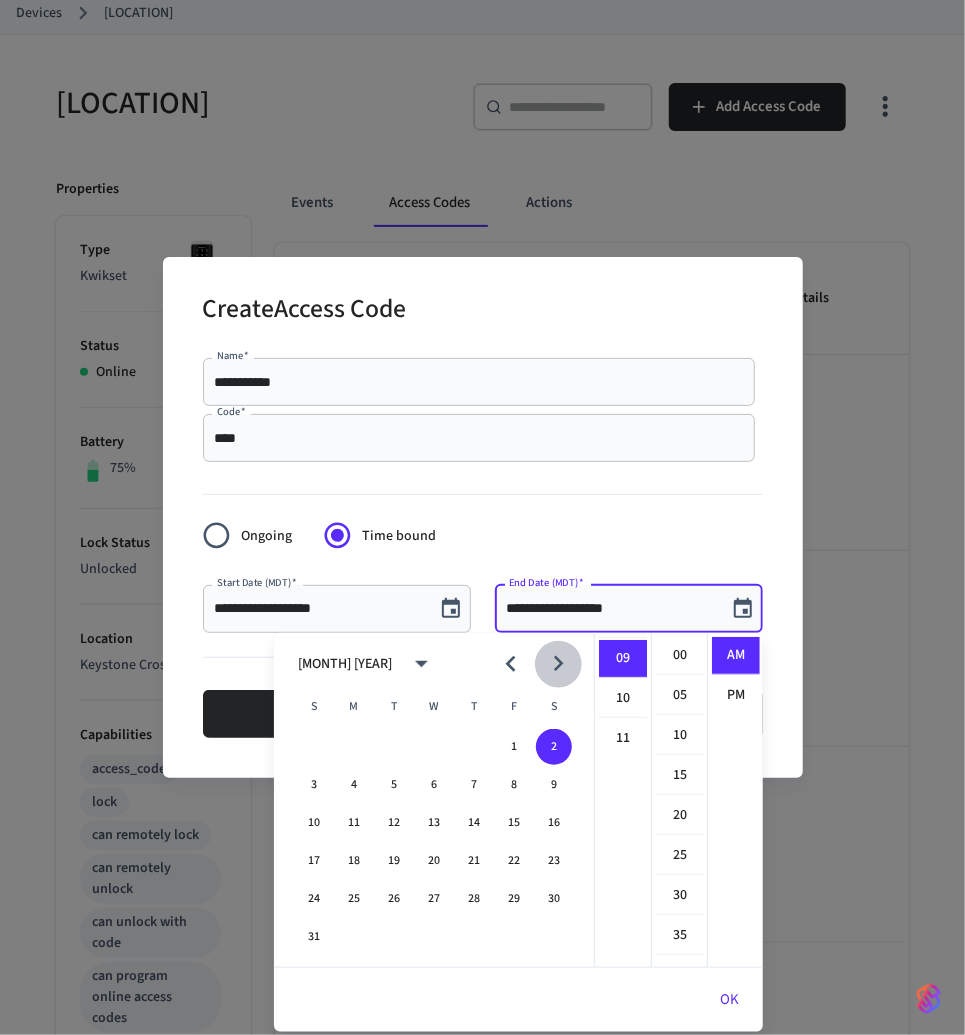 click 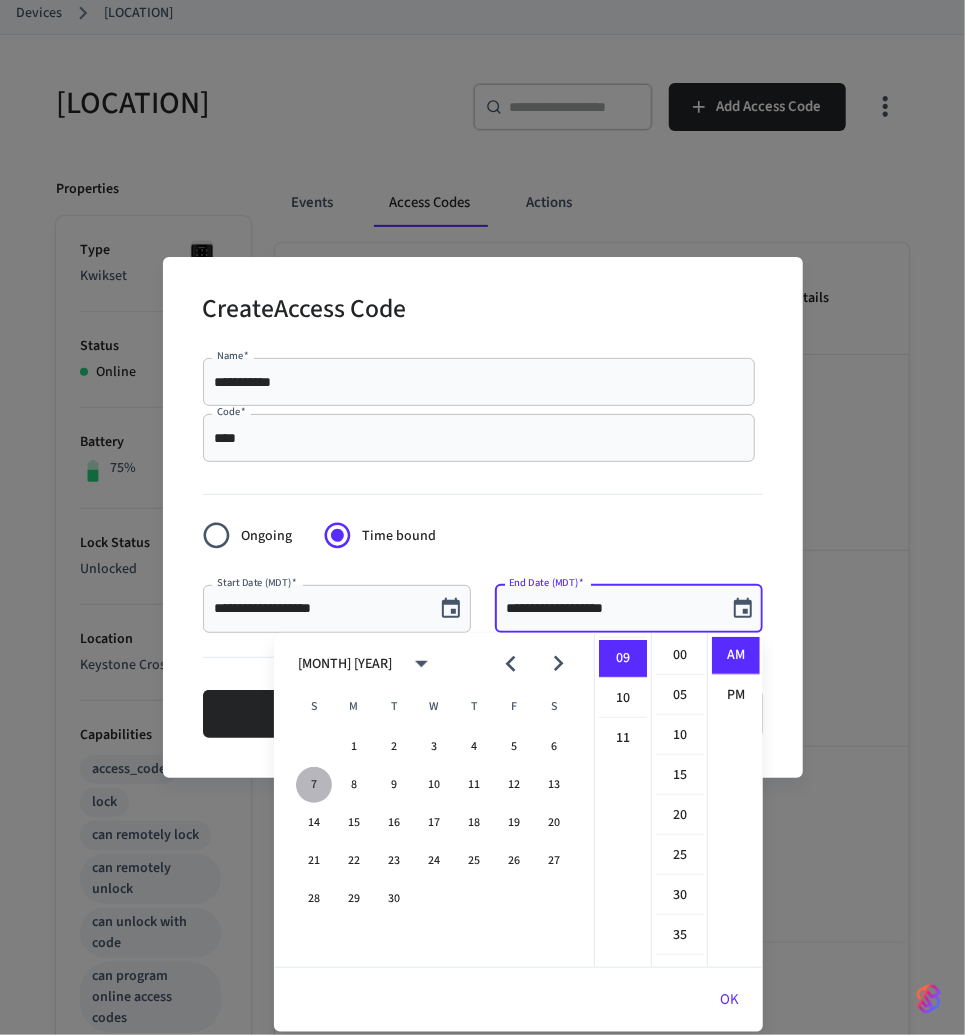 click on "7" at bounding box center [314, 785] 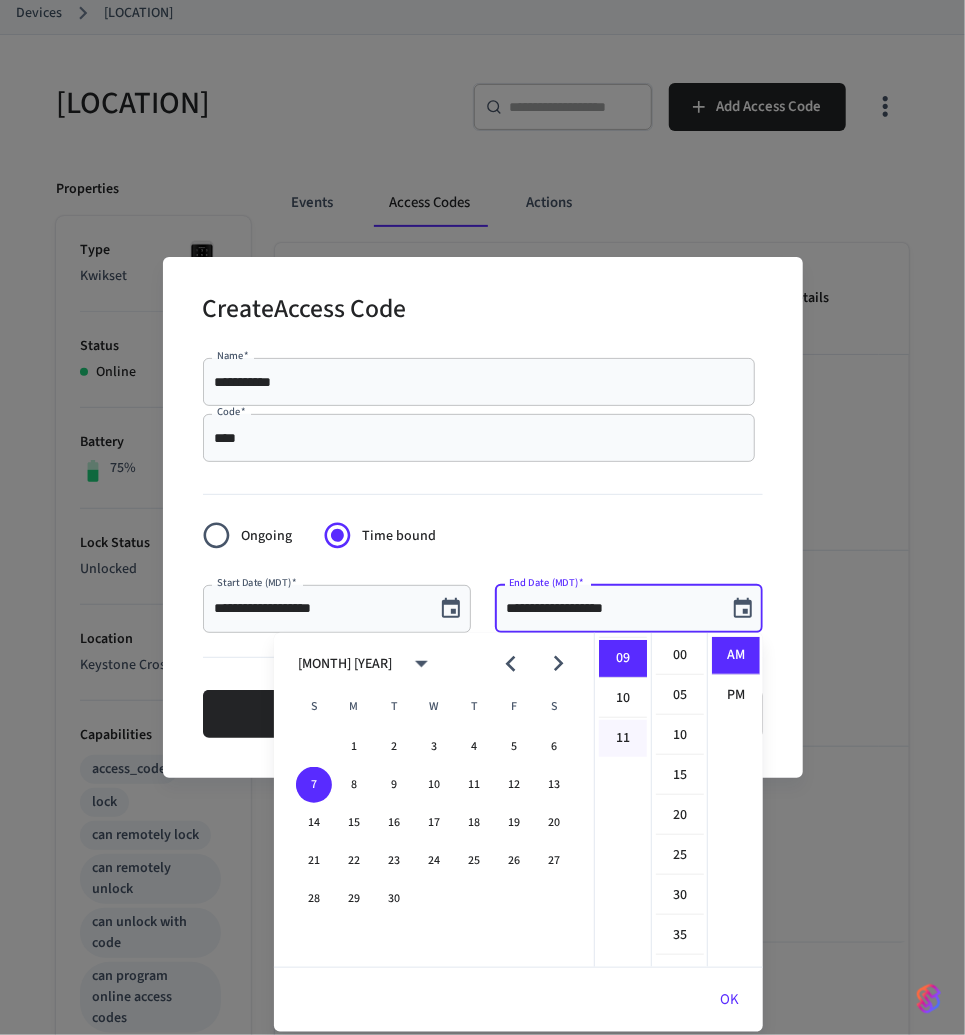 scroll, scrollTop: 0, scrollLeft: 0, axis: both 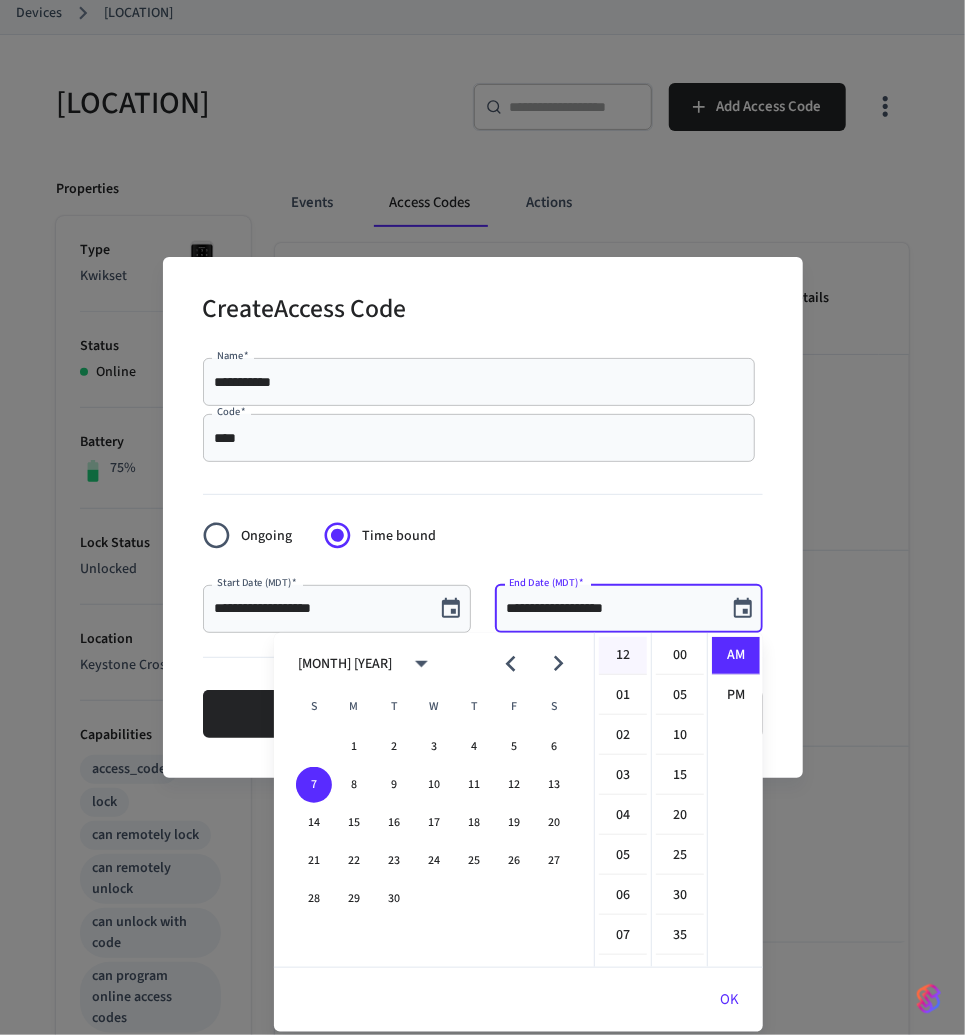 click on "12" at bounding box center [623, 656] 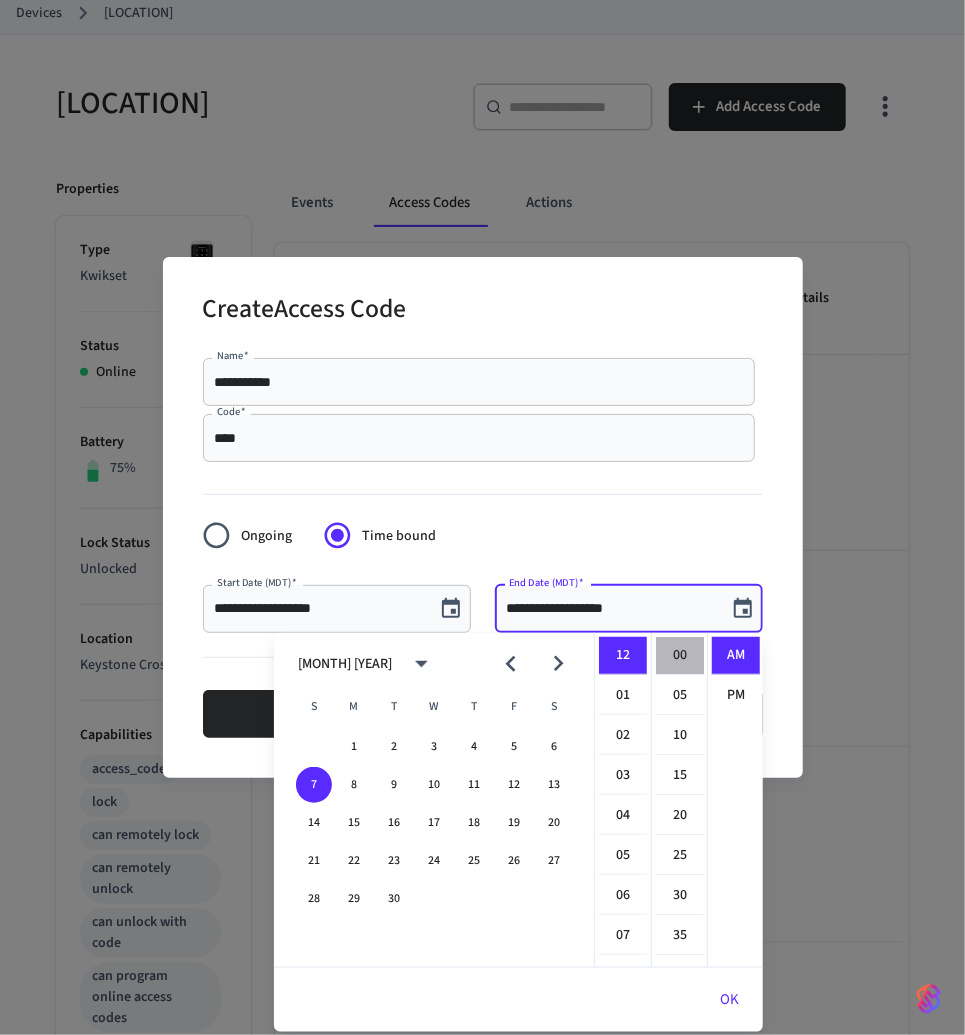 click on "00" at bounding box center (680, 656) 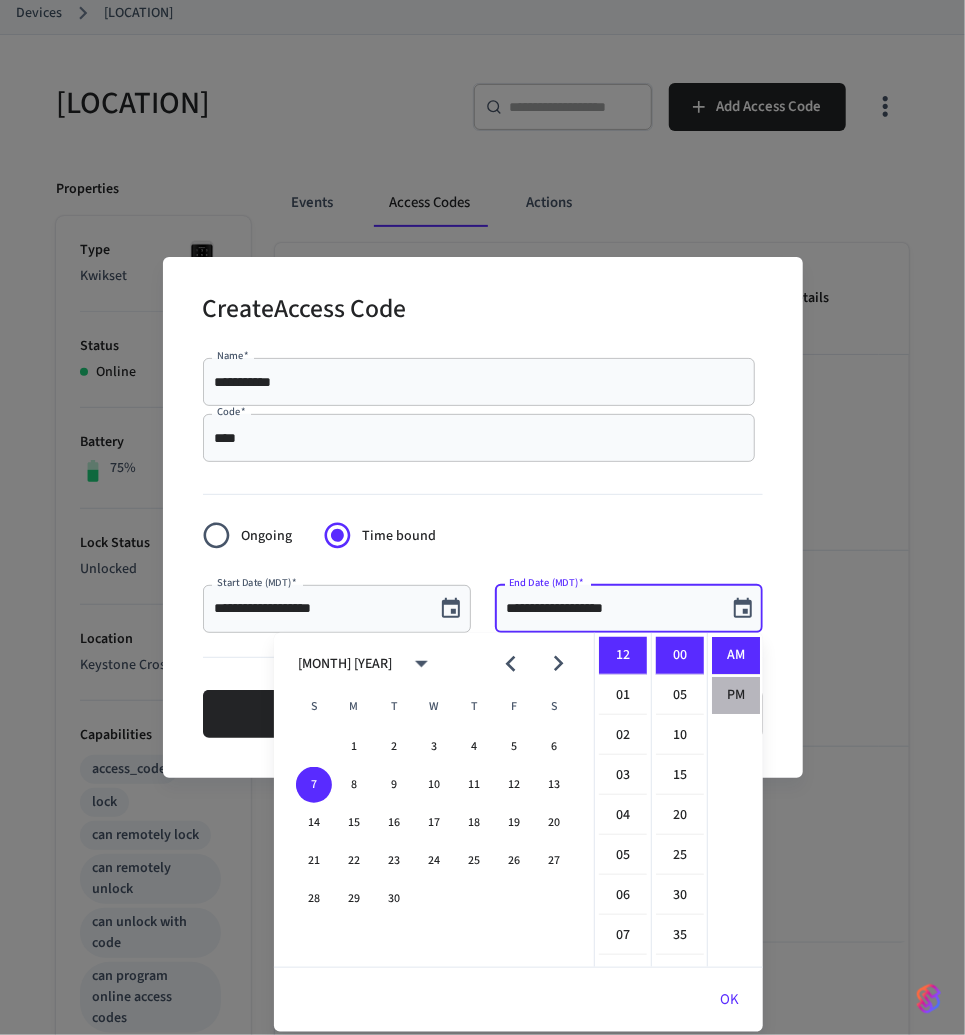 click on "PM" at bounding box center [736, 695] 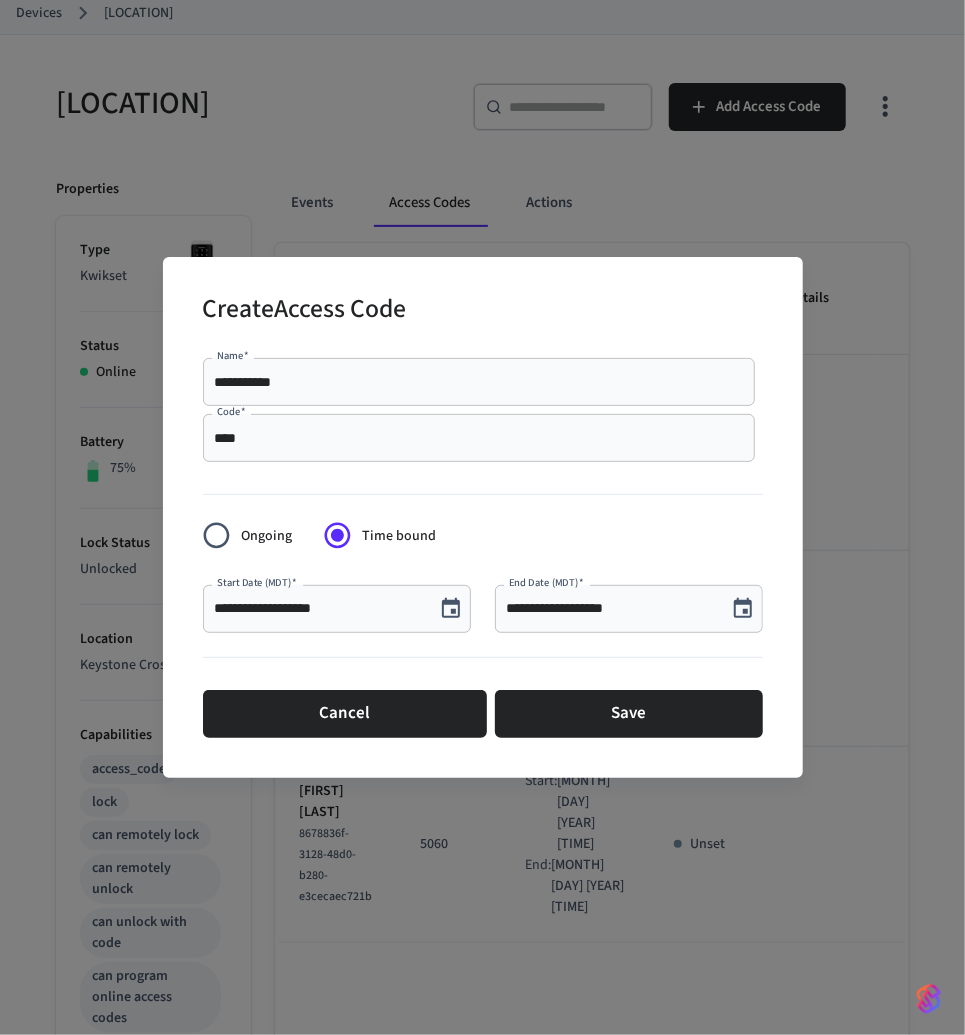 scroll, scrollTop: 36, scrollLeft: 0, axis: vertical 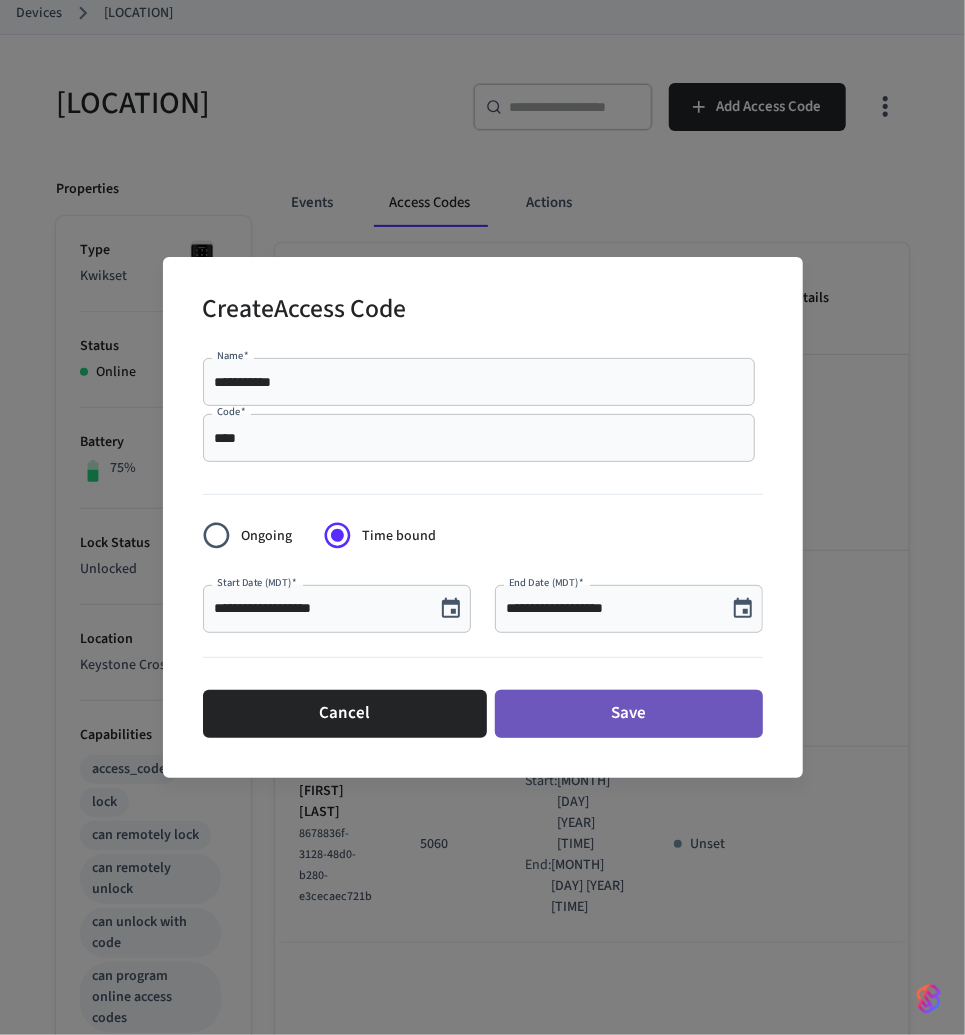 click on "Save" at bounding box center (629, 714) 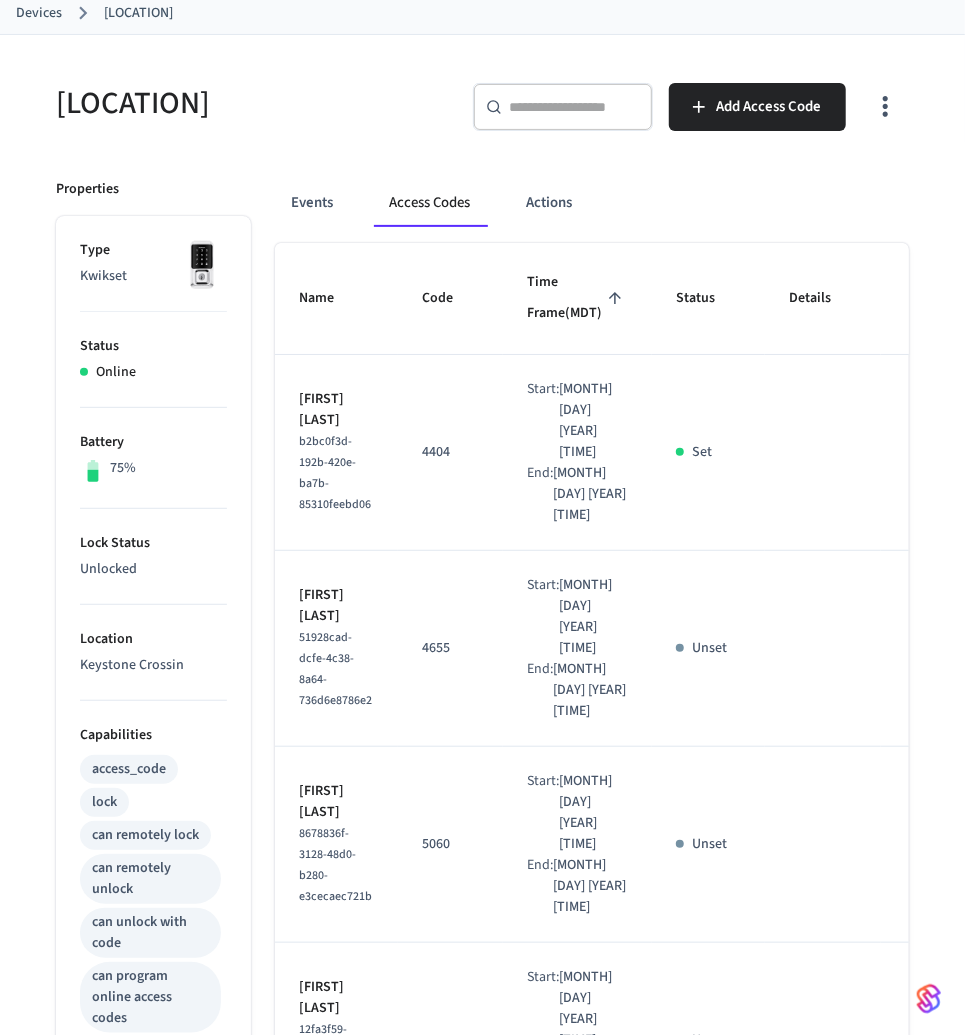 click on "Devices [LOCATION]" at bounding box center (482, 13) 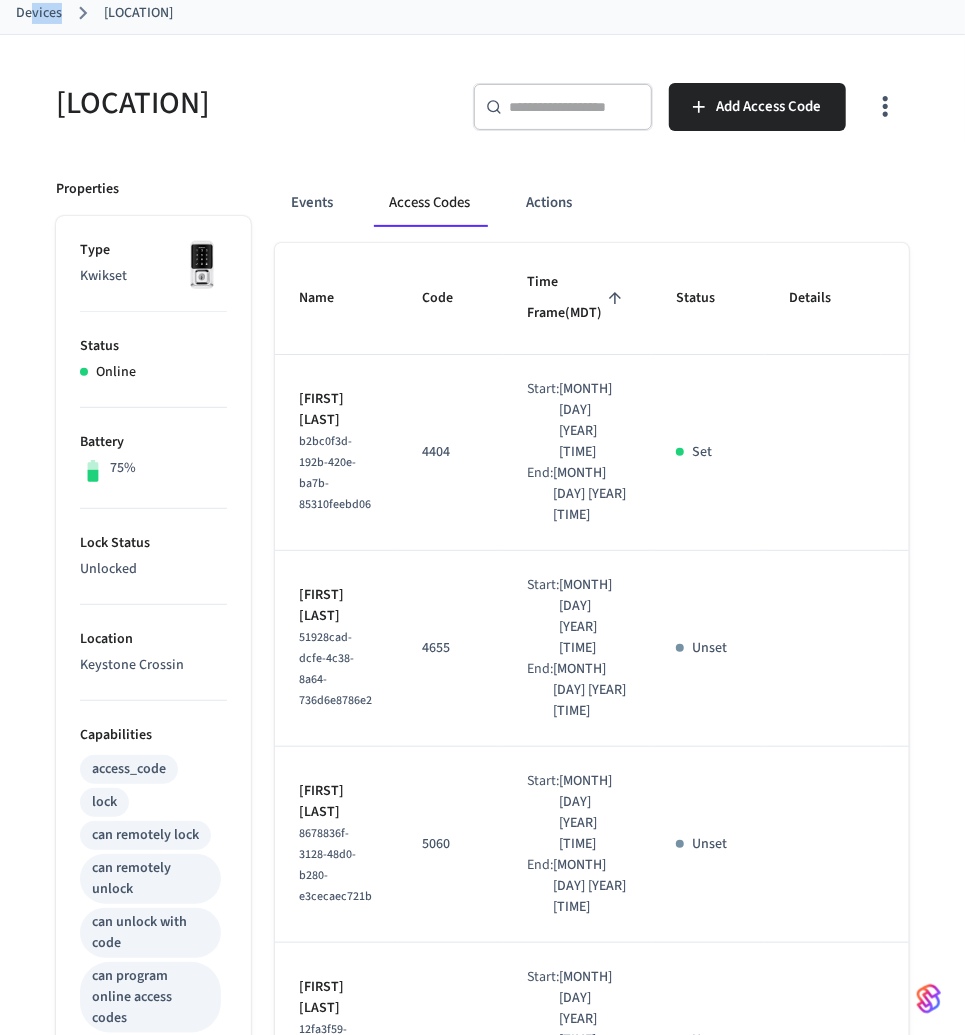 drag, startPoint x: 32, startPoint y: 16, endPoint x: 25, endPoint y: 31, distance: 16.552946 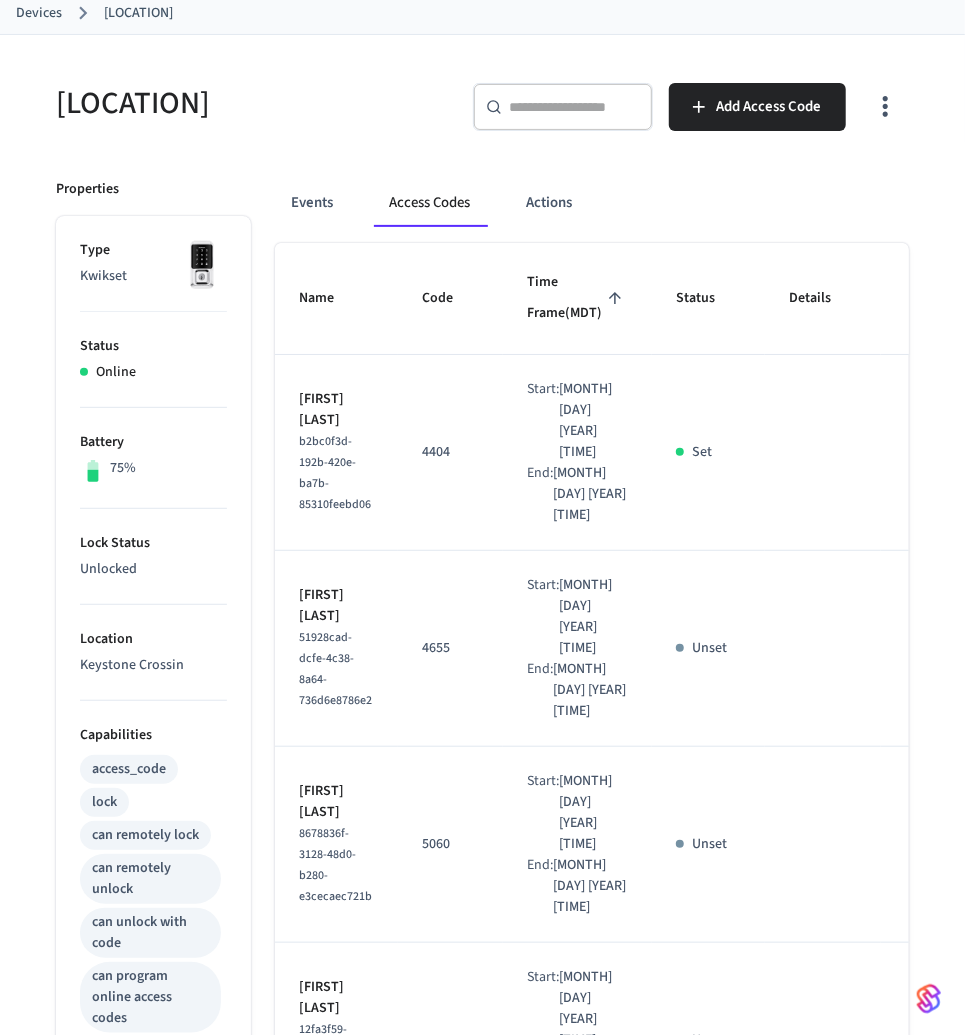 click on "Devices" at bounding box center [39, 13] 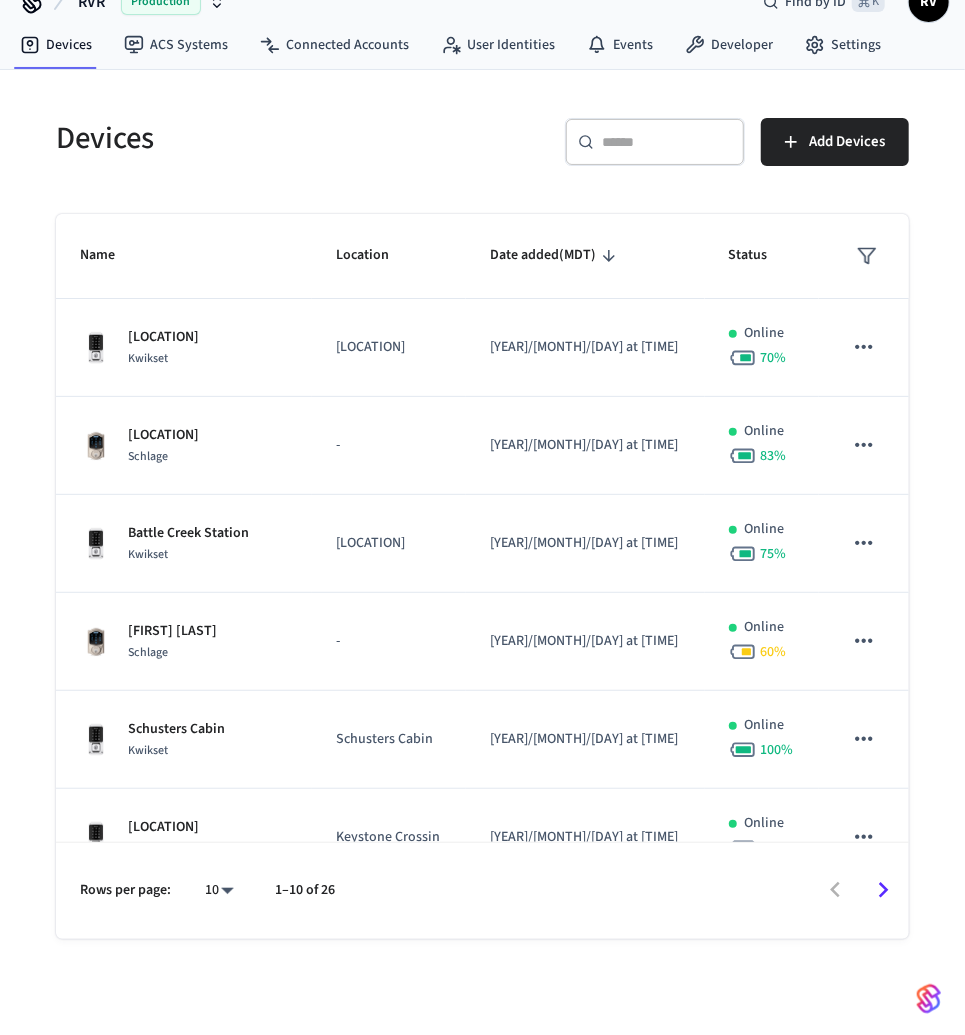 scroll, scrollTop: 0, scrollLeft: 0, axis: both 